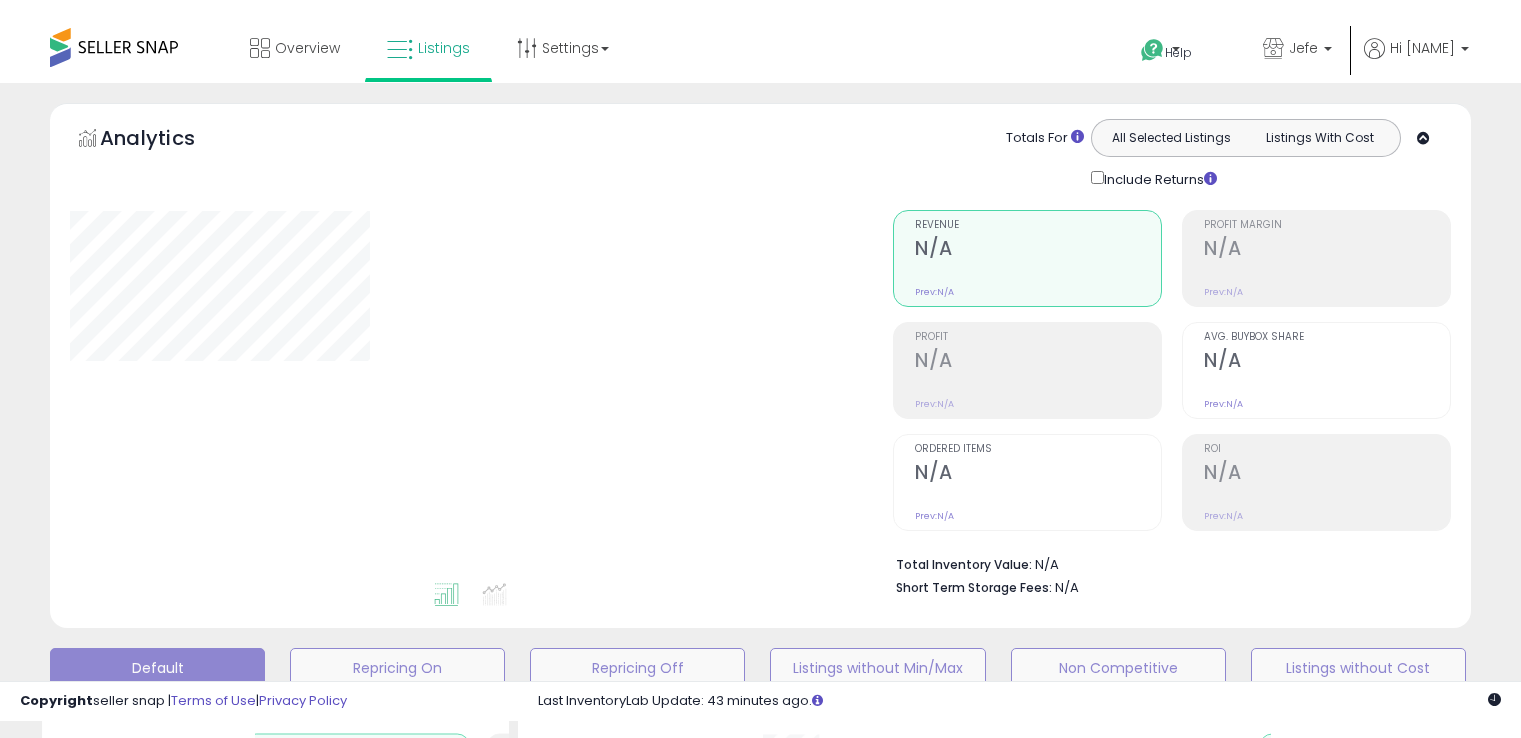 scroll, scrollTop: 0, scrollLeft: 0, axis: both 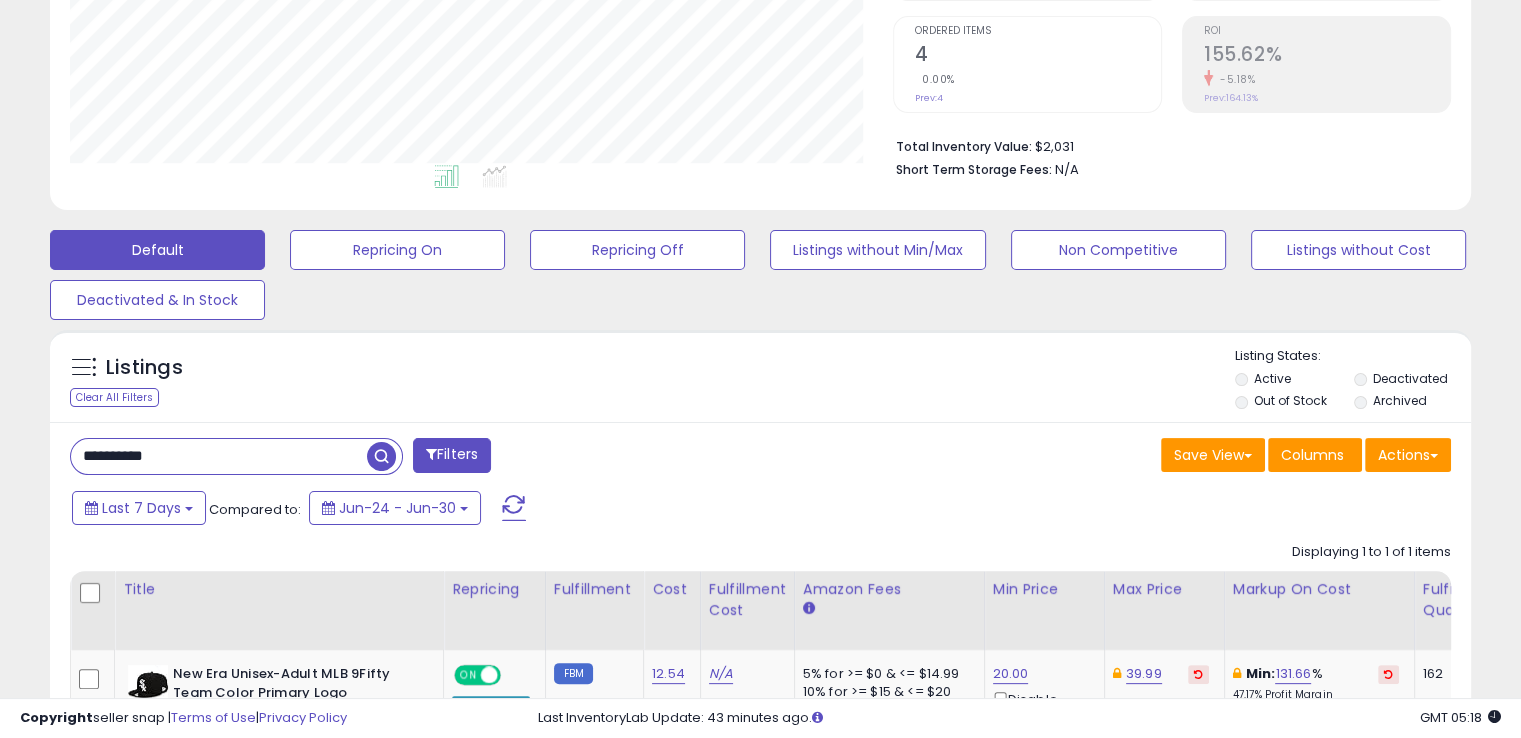 click on "**********" at bounding box center [219, 456] 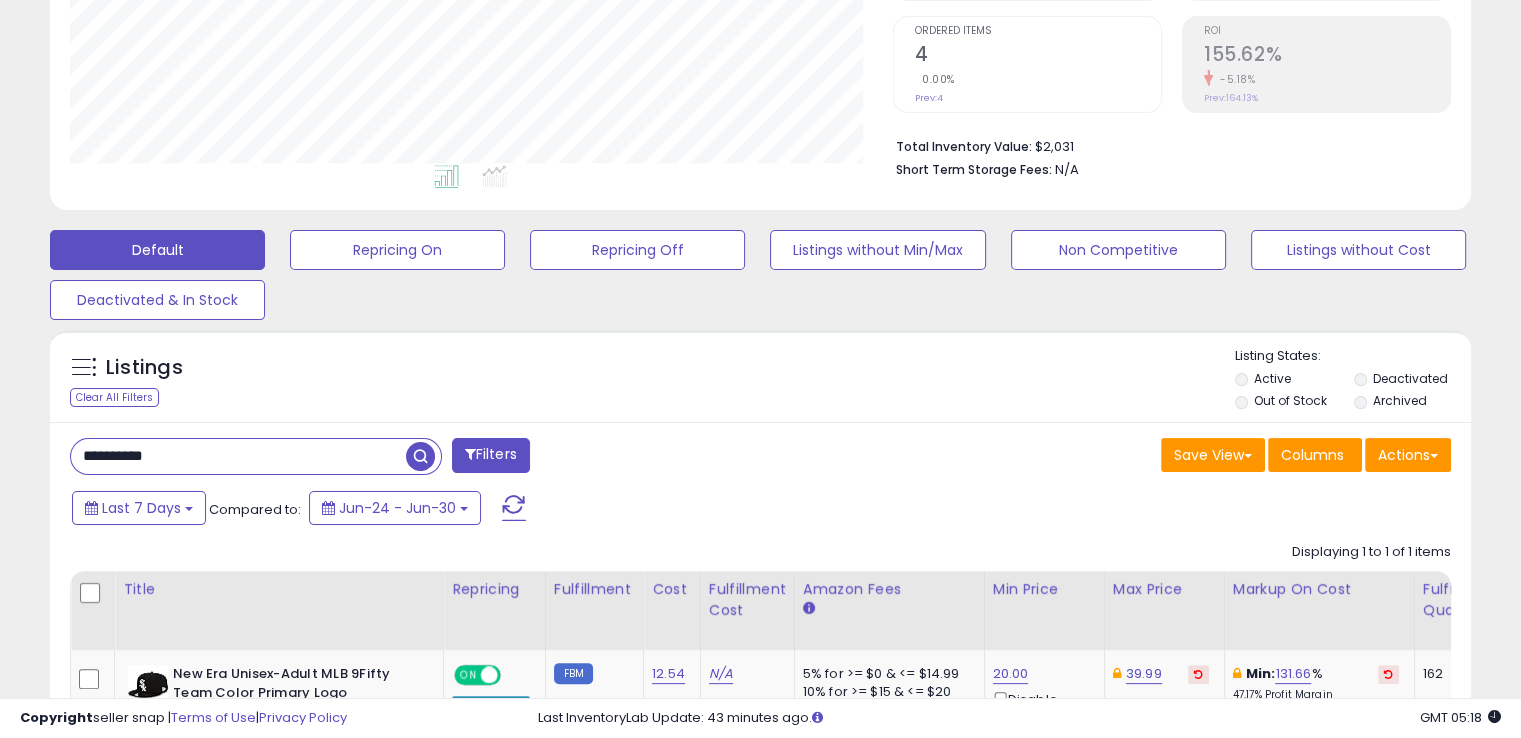 click at bounding box center [420, 456] 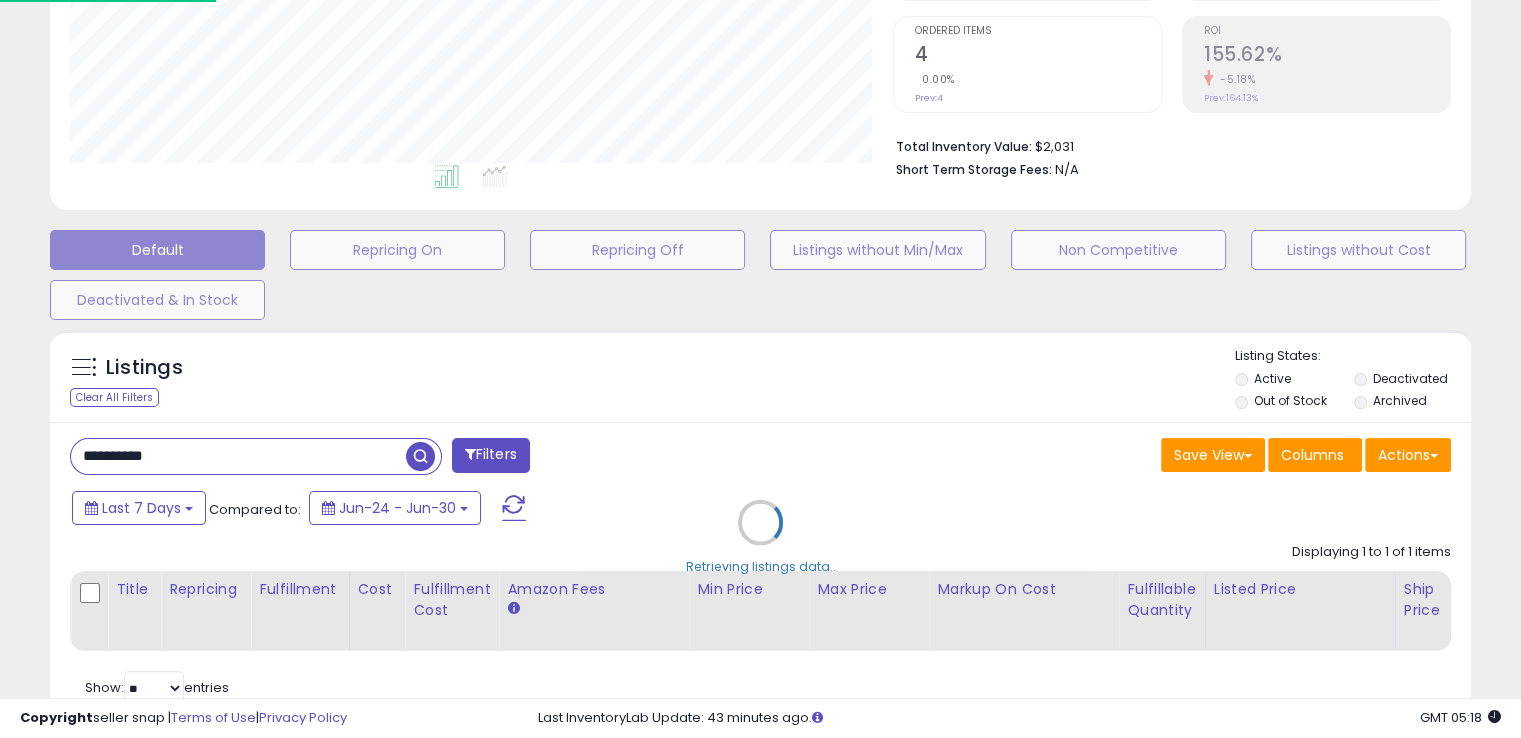 scroll, scrollTop: 999589, scrollLeft: 999168, axis: both 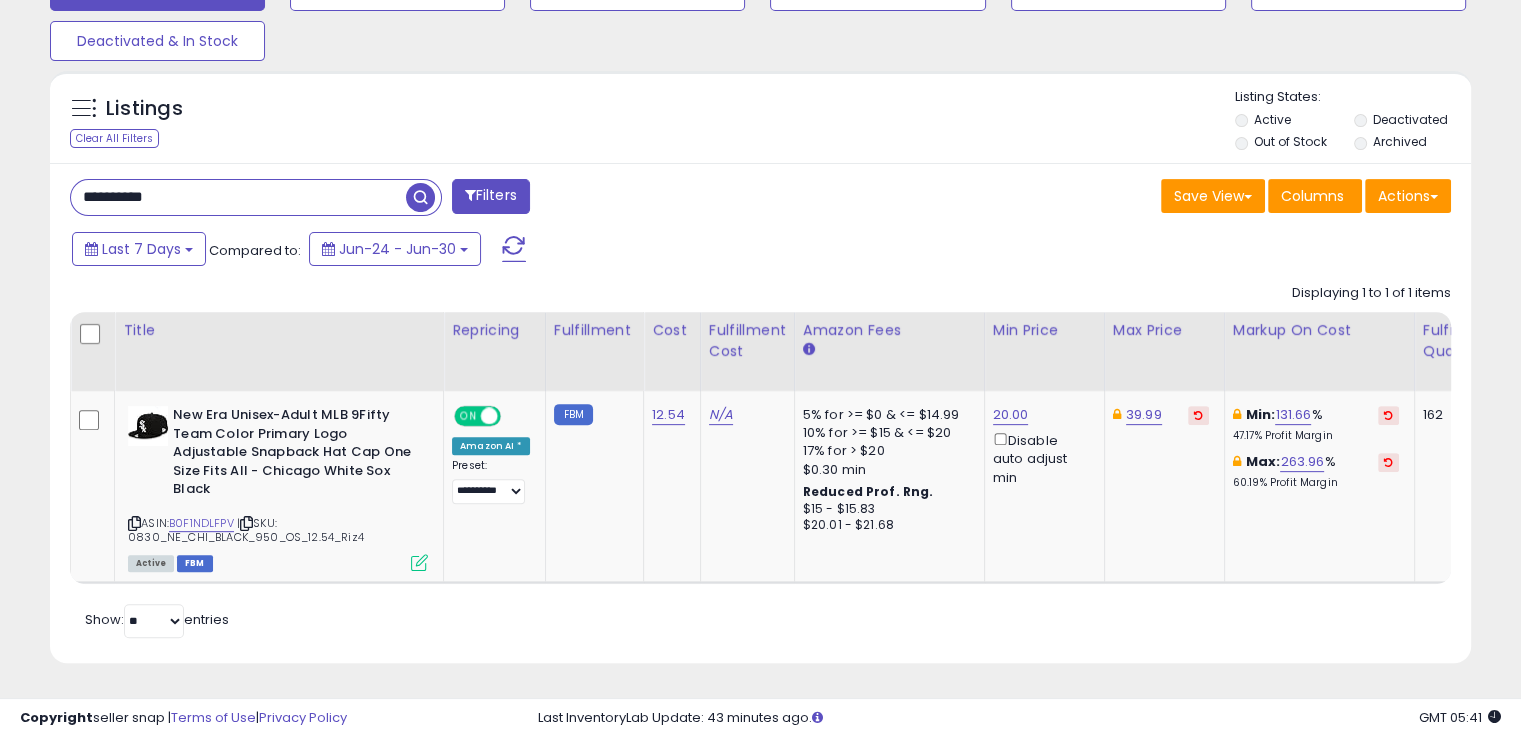 click on "**********" at bounding box center [238, 197] 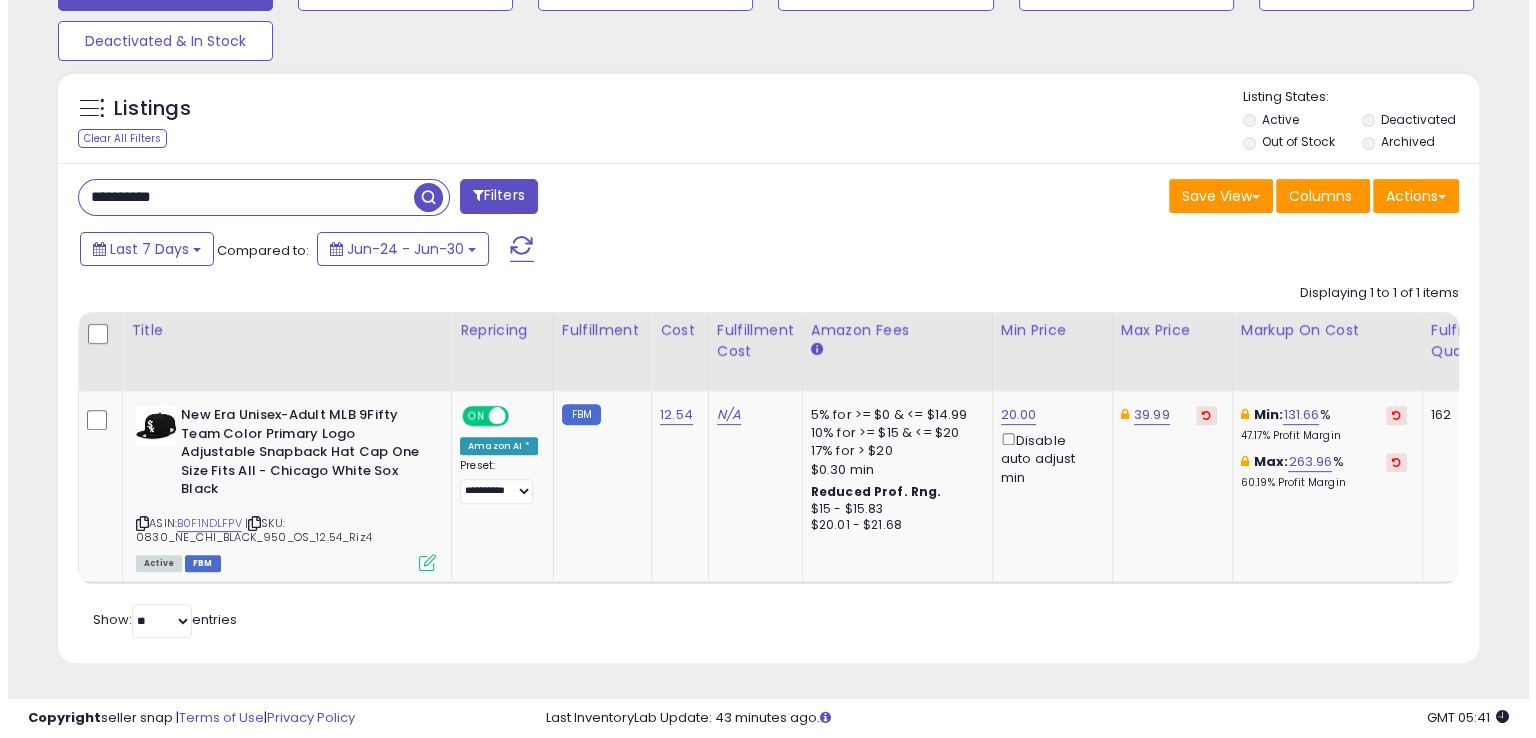 scroll, scrollTop: 481, scrollLeft: 0, axis: vertical 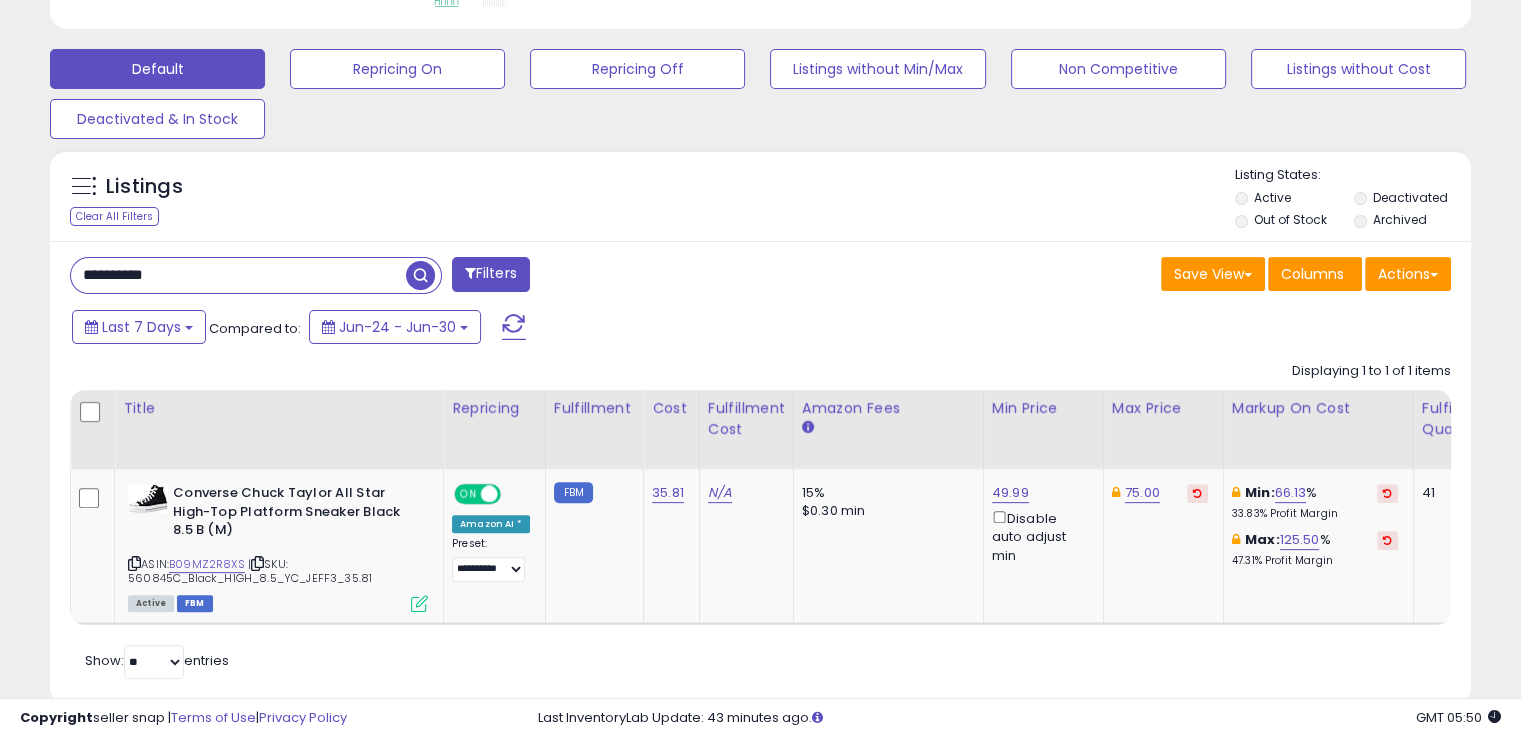 click on "**********" at bounding box center (238, 275) 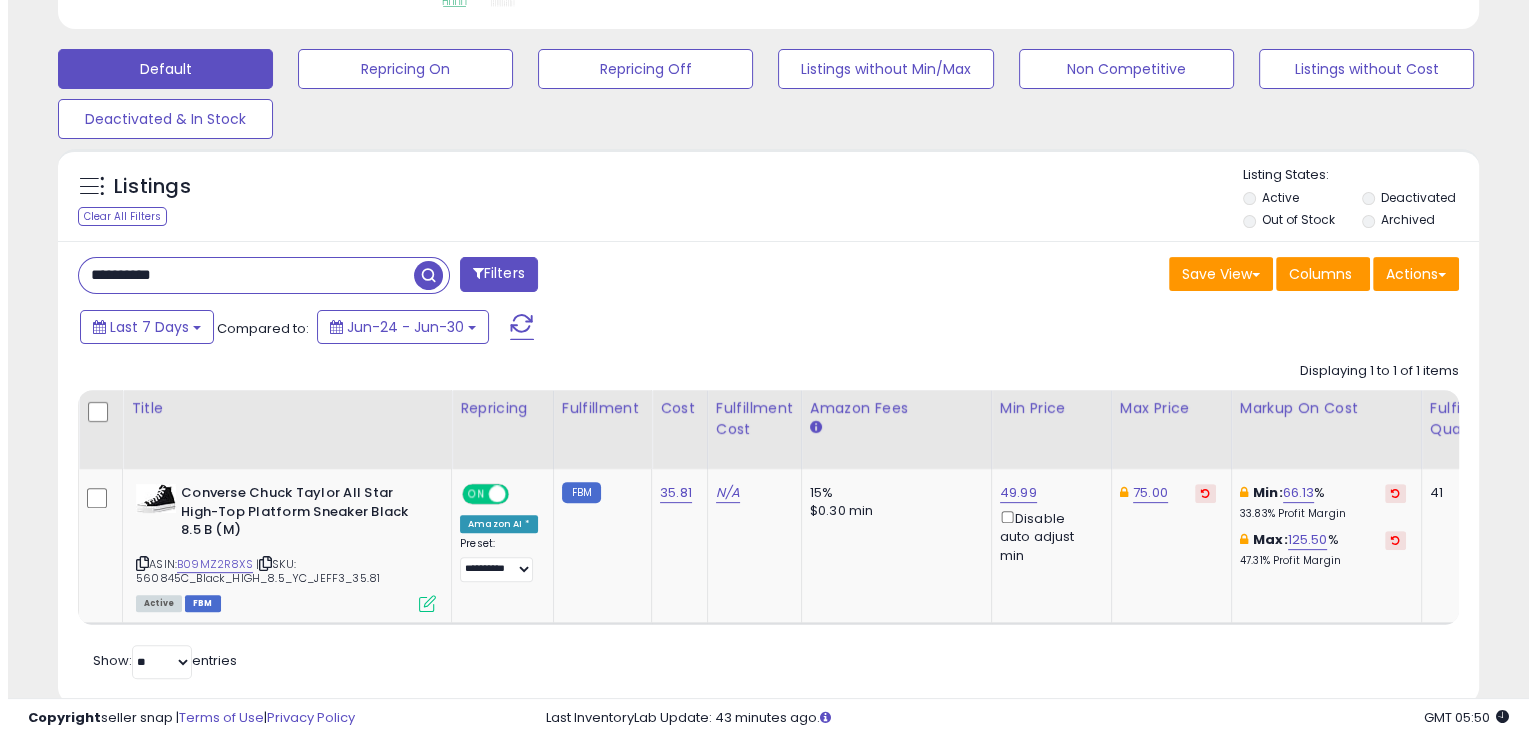 scroll, scrollTop: 481, scrollLeft: 0, axis: vertical 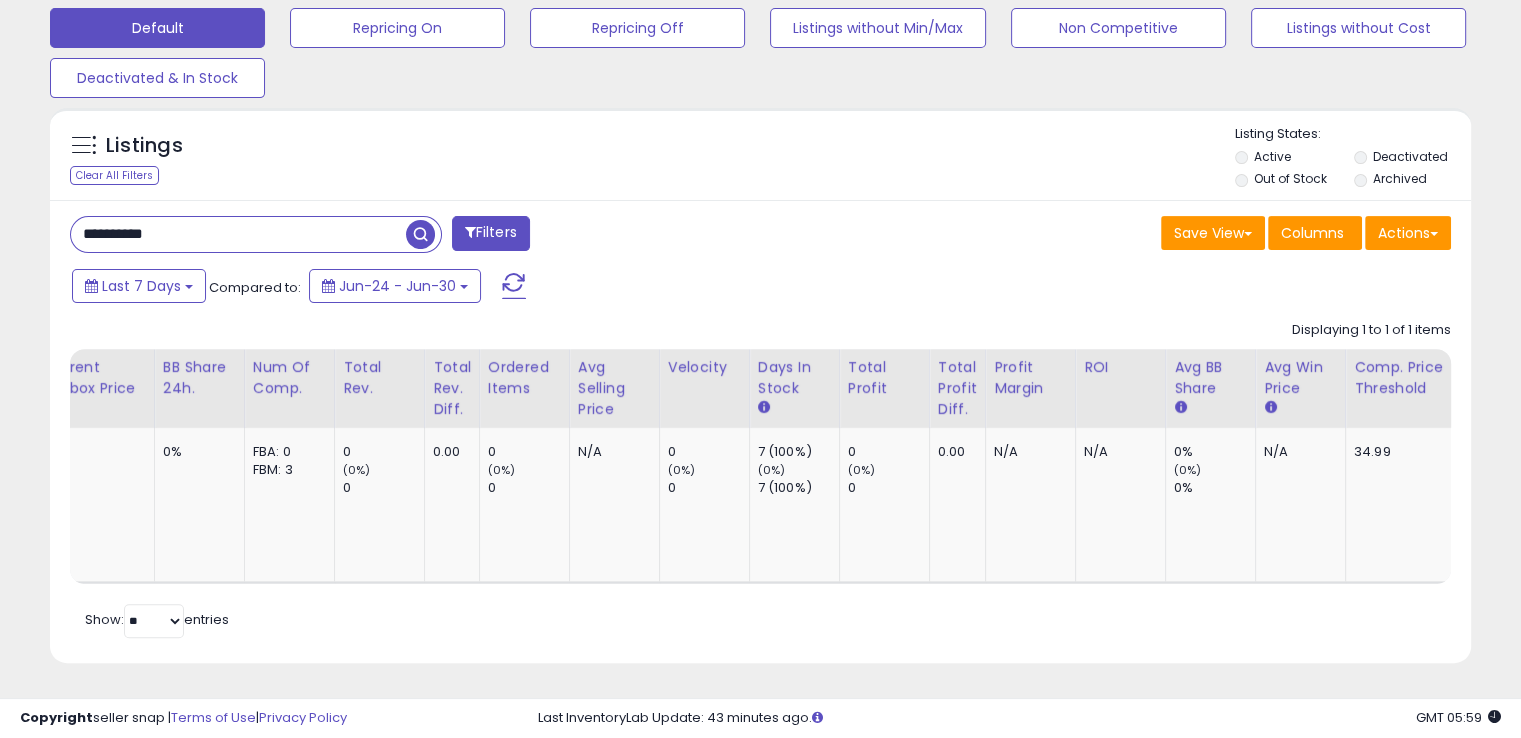 click on "**********" at bounding box center [238, 234] 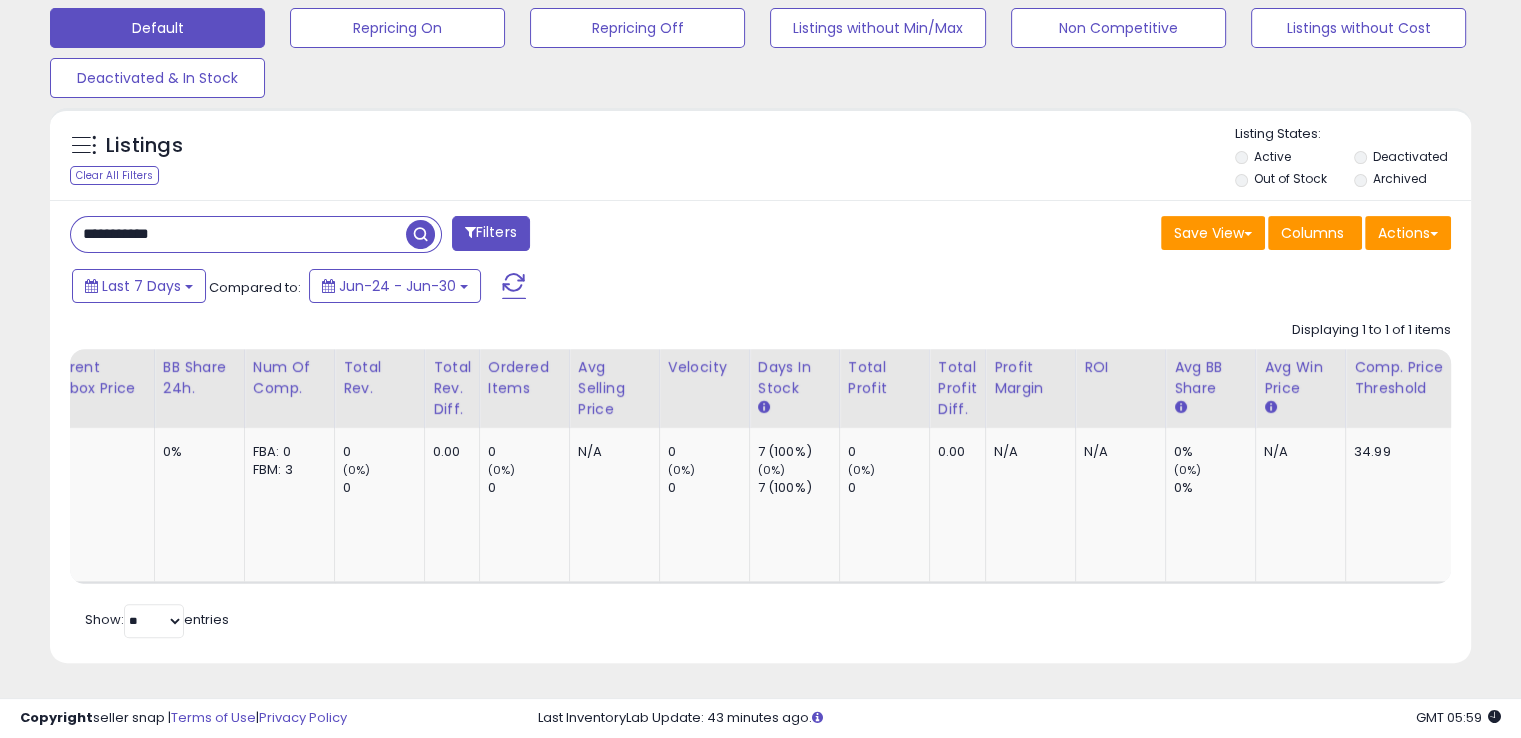scroll, scrollTop: 999589, scrollLeft: 999168, axis: both 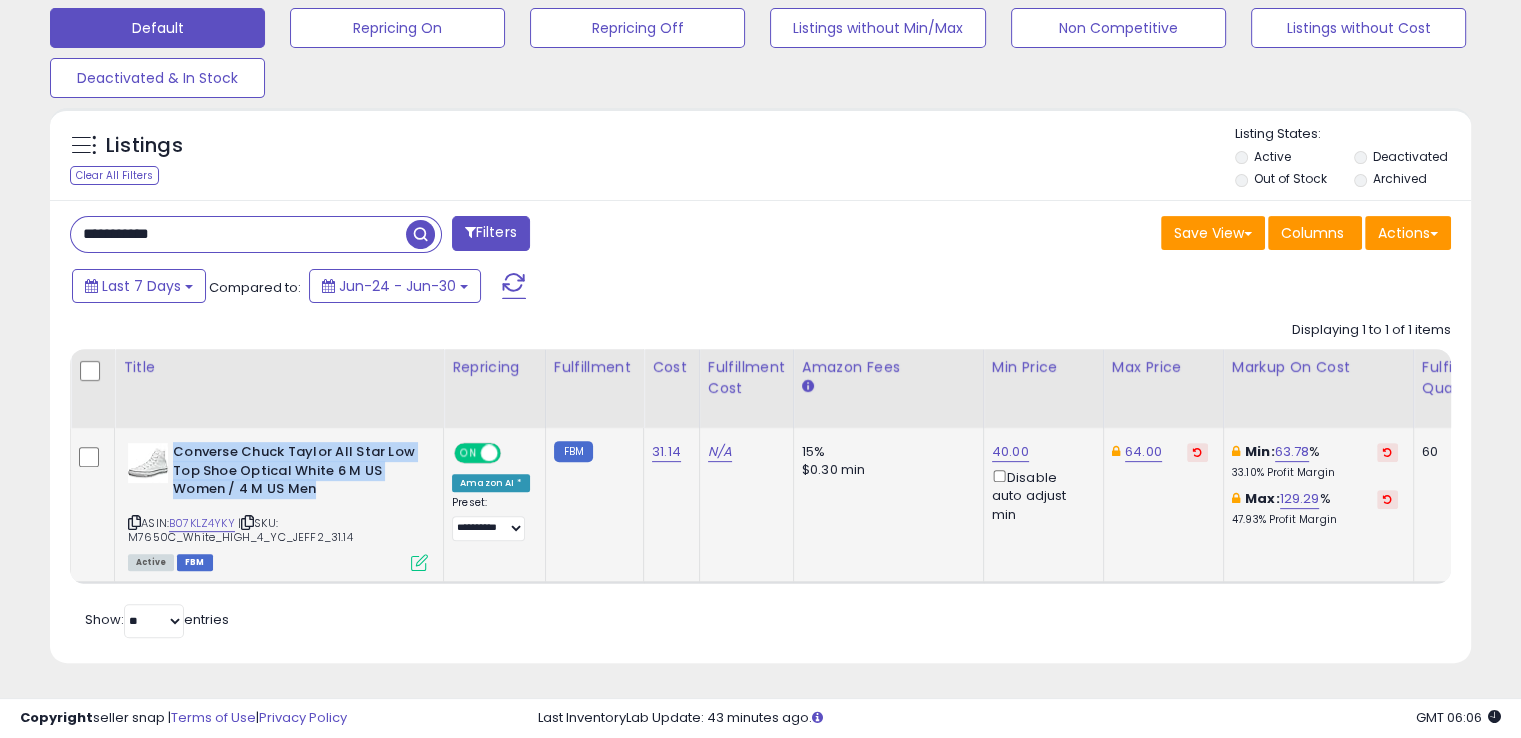 drag, startPoint x: 173, startPoint y: 440, endPoint x: 324, endPoint y: 473, distance: 154.5639 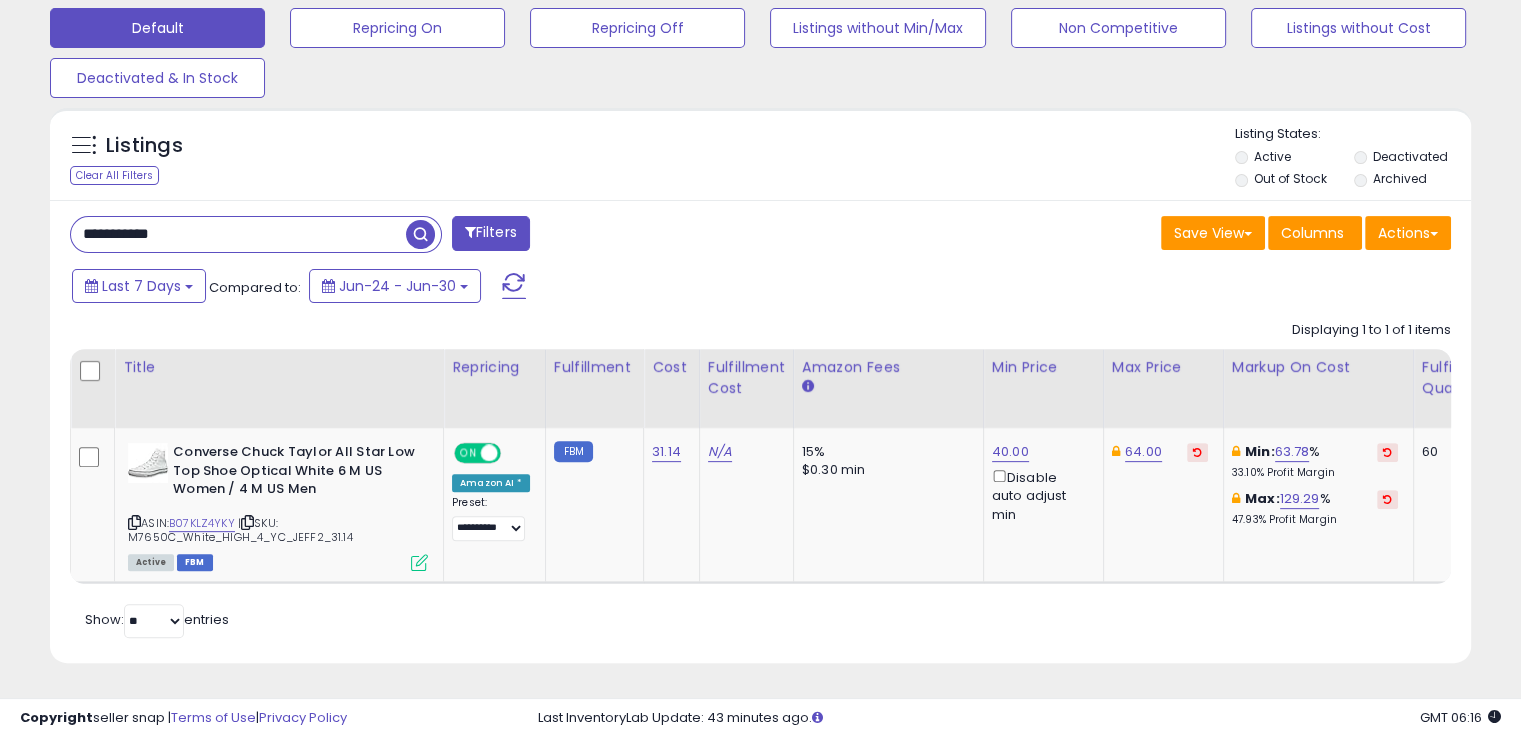 click on "**********" at bounding box center [238, 234] 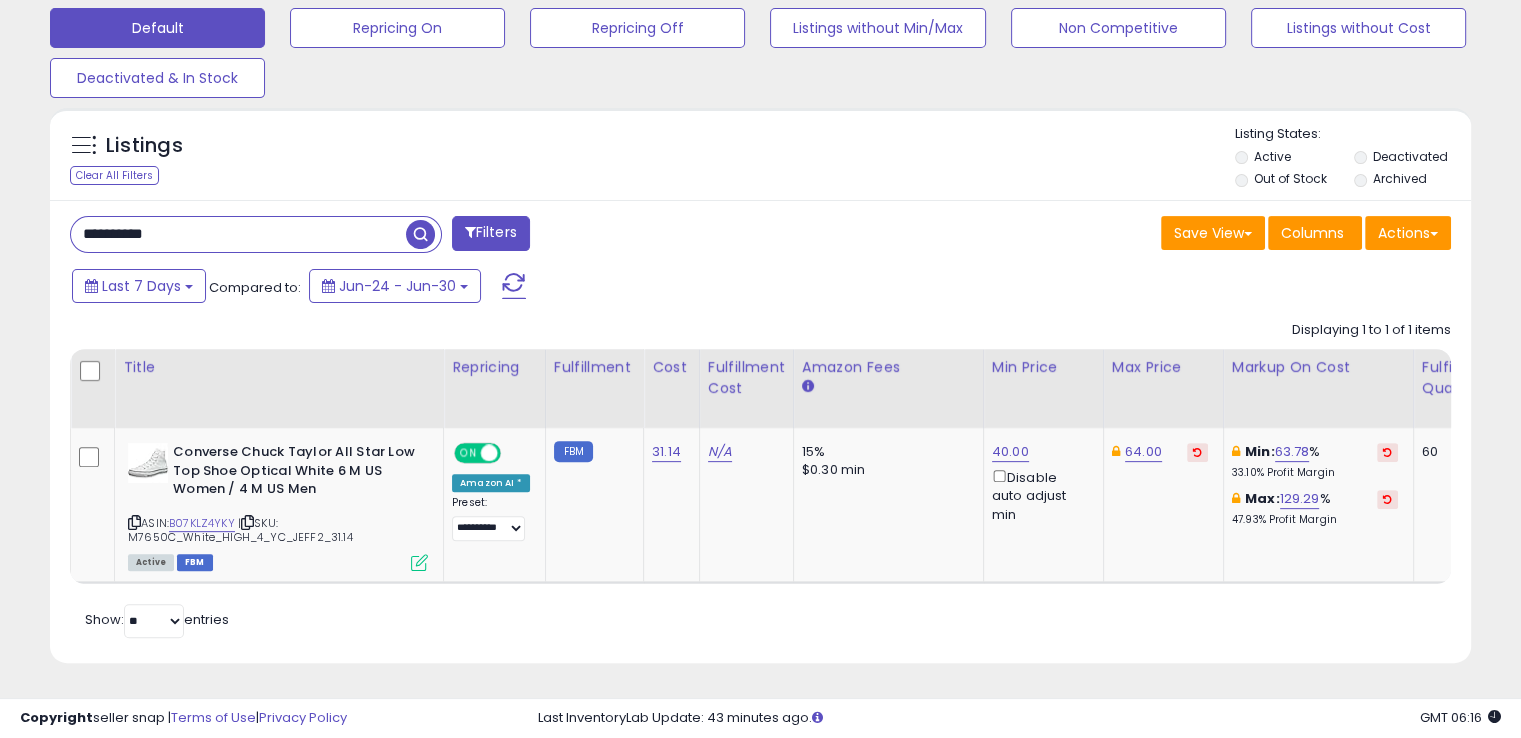 type on "**********" 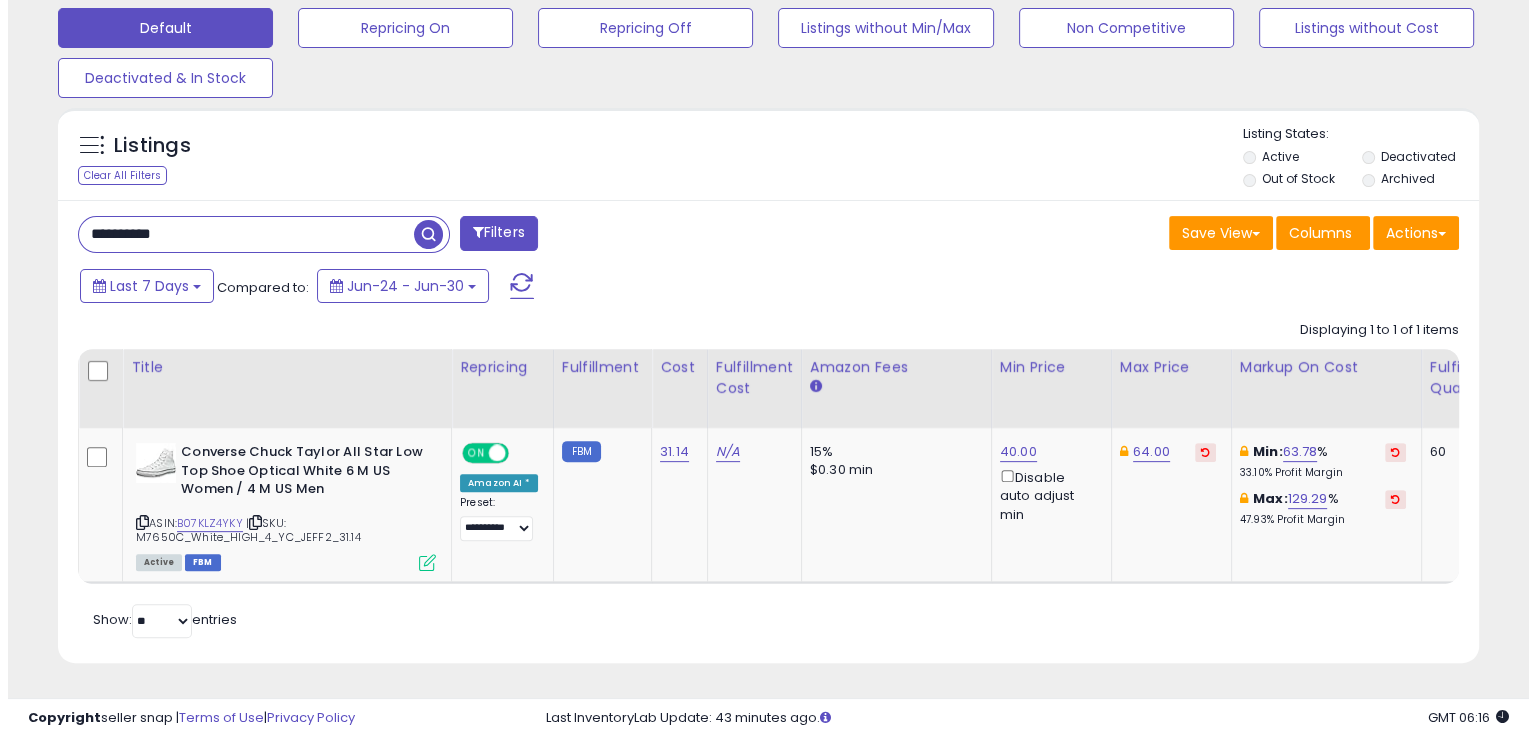 scroll, scrollTop: 481, scrollLeft: 0, axis: vertical 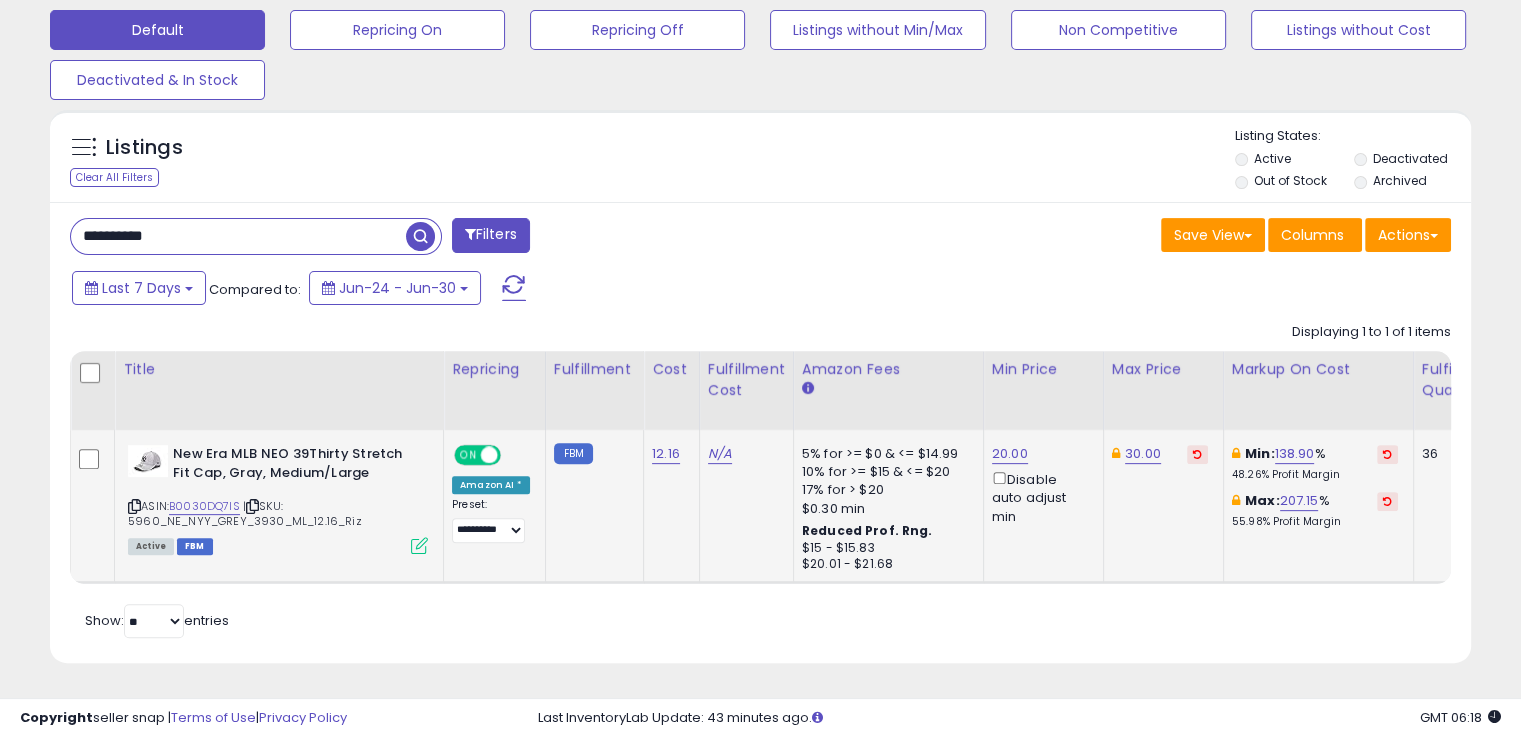 type 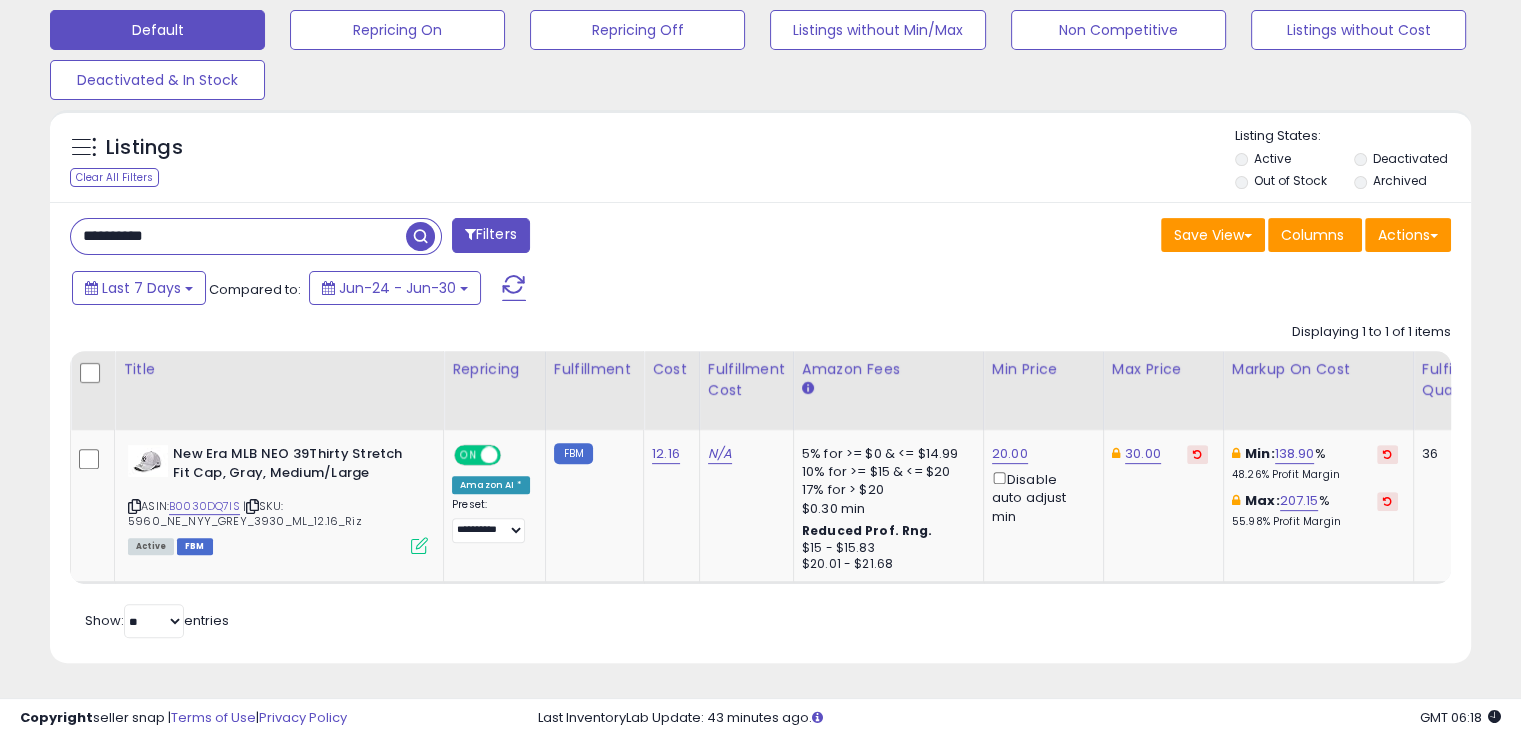 click on "**********" at bounding box center (238, 236) 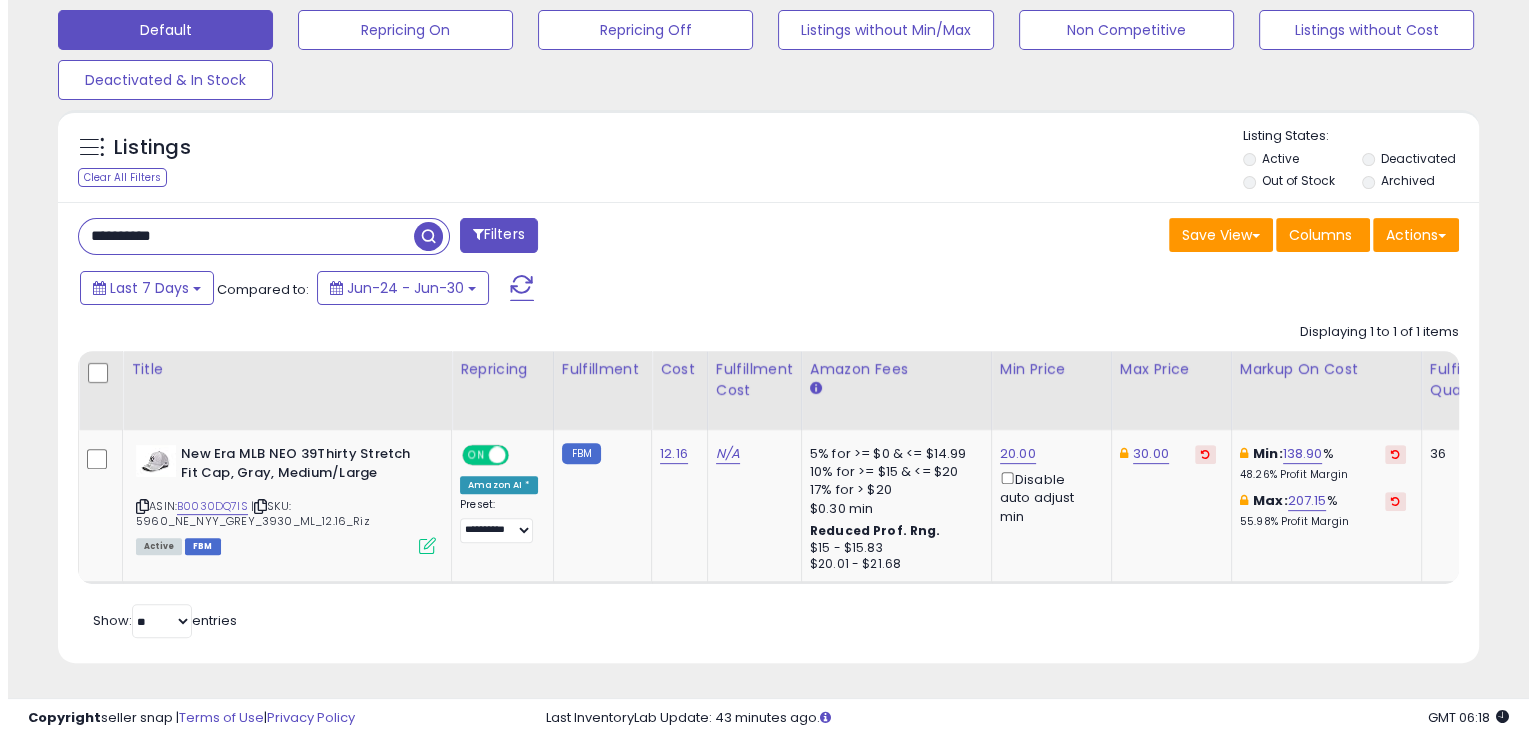 scroll, scrollTop: 481, scrollLeft: 0, axis: vertical 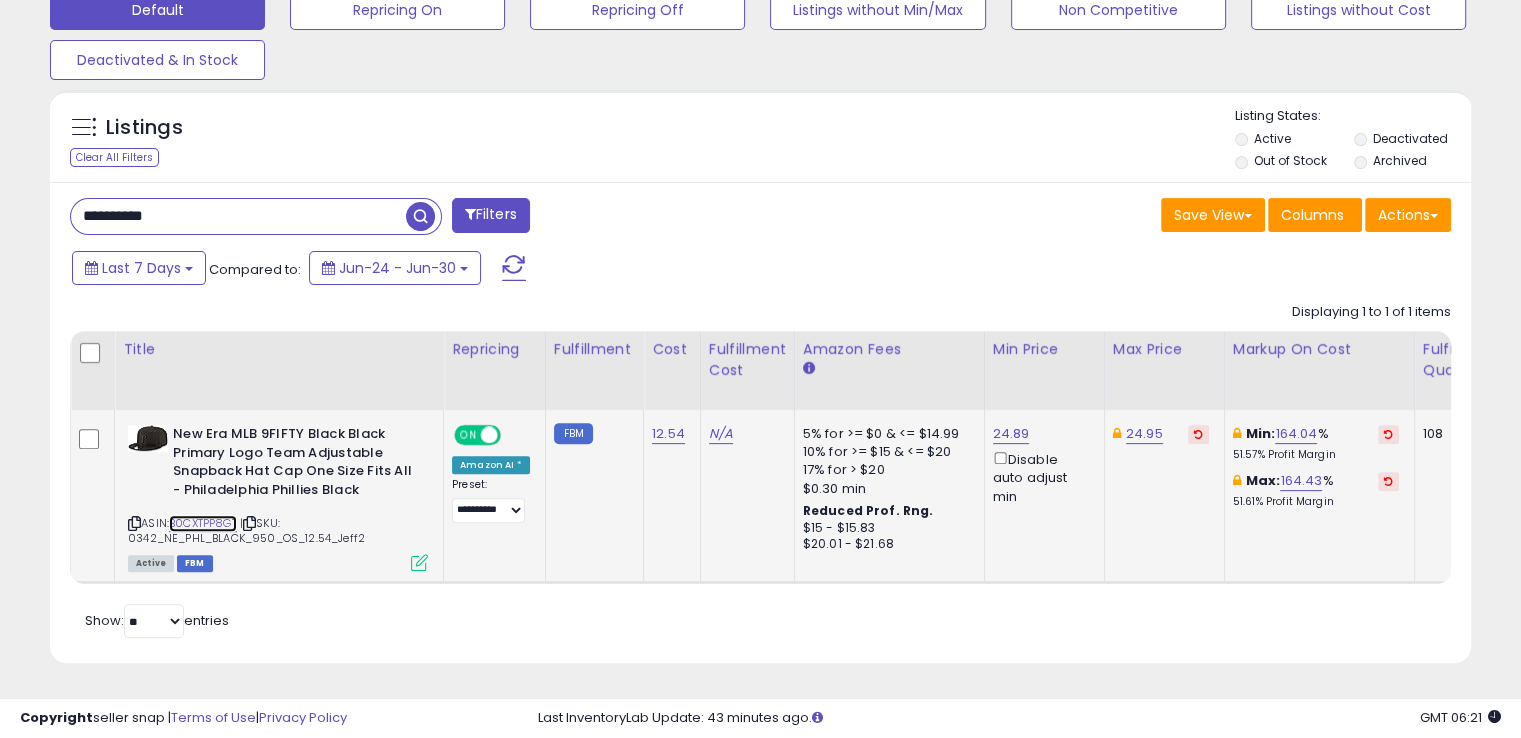 click on "B0CXTPP8GT" at bounding box center (203, 523) 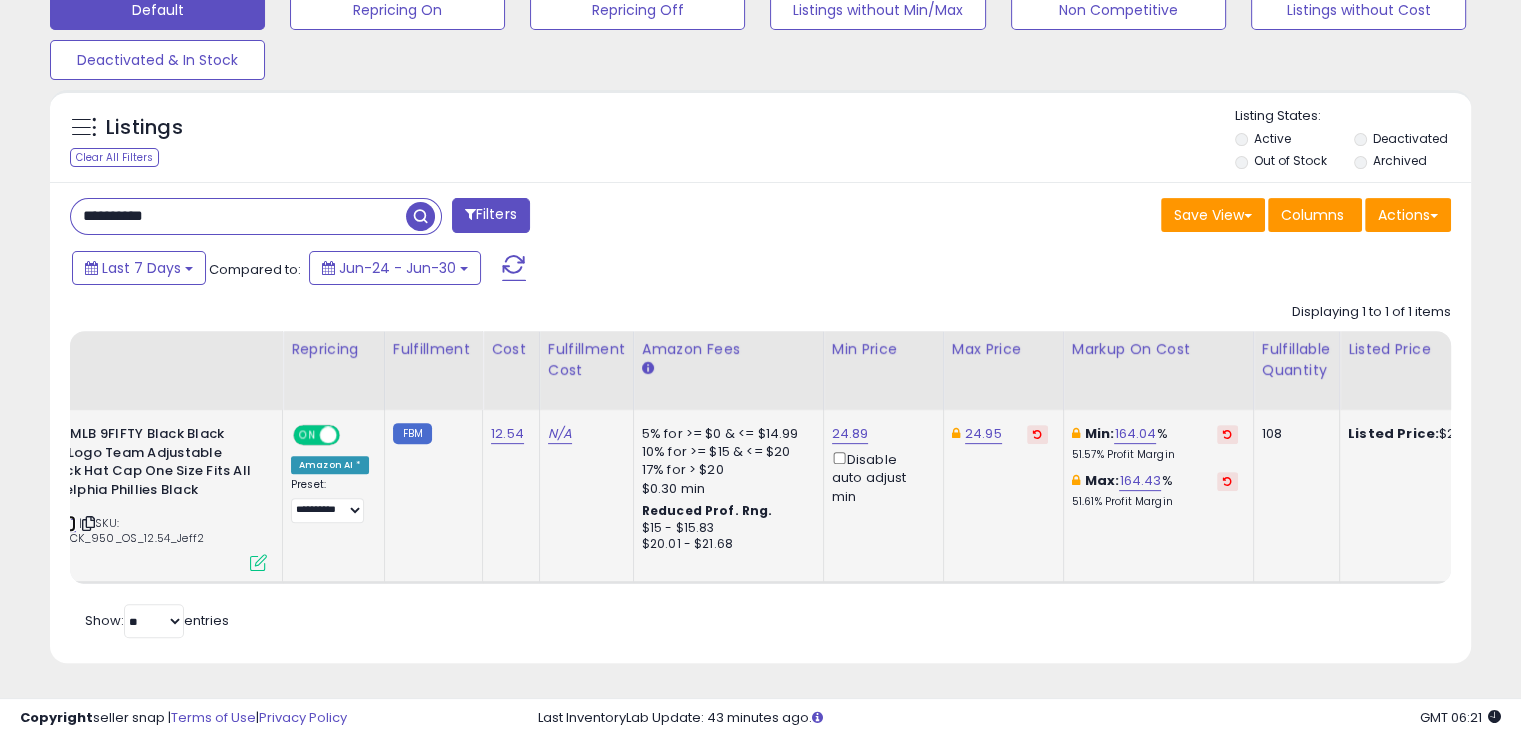 scroll, scrollTop: 0, scrollLeft: 456, axis: horizontal 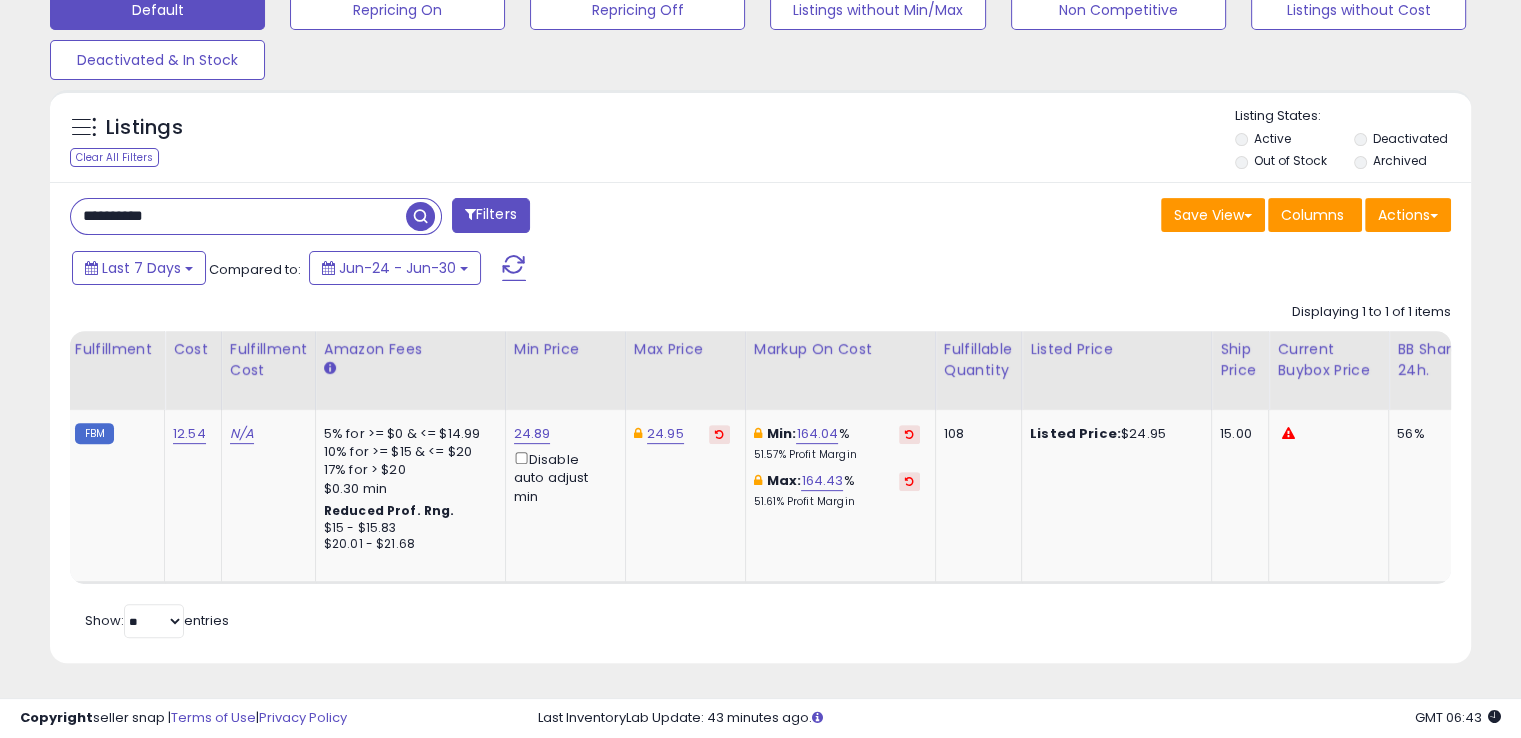 click on "**********" at bounding box center [238, 216] 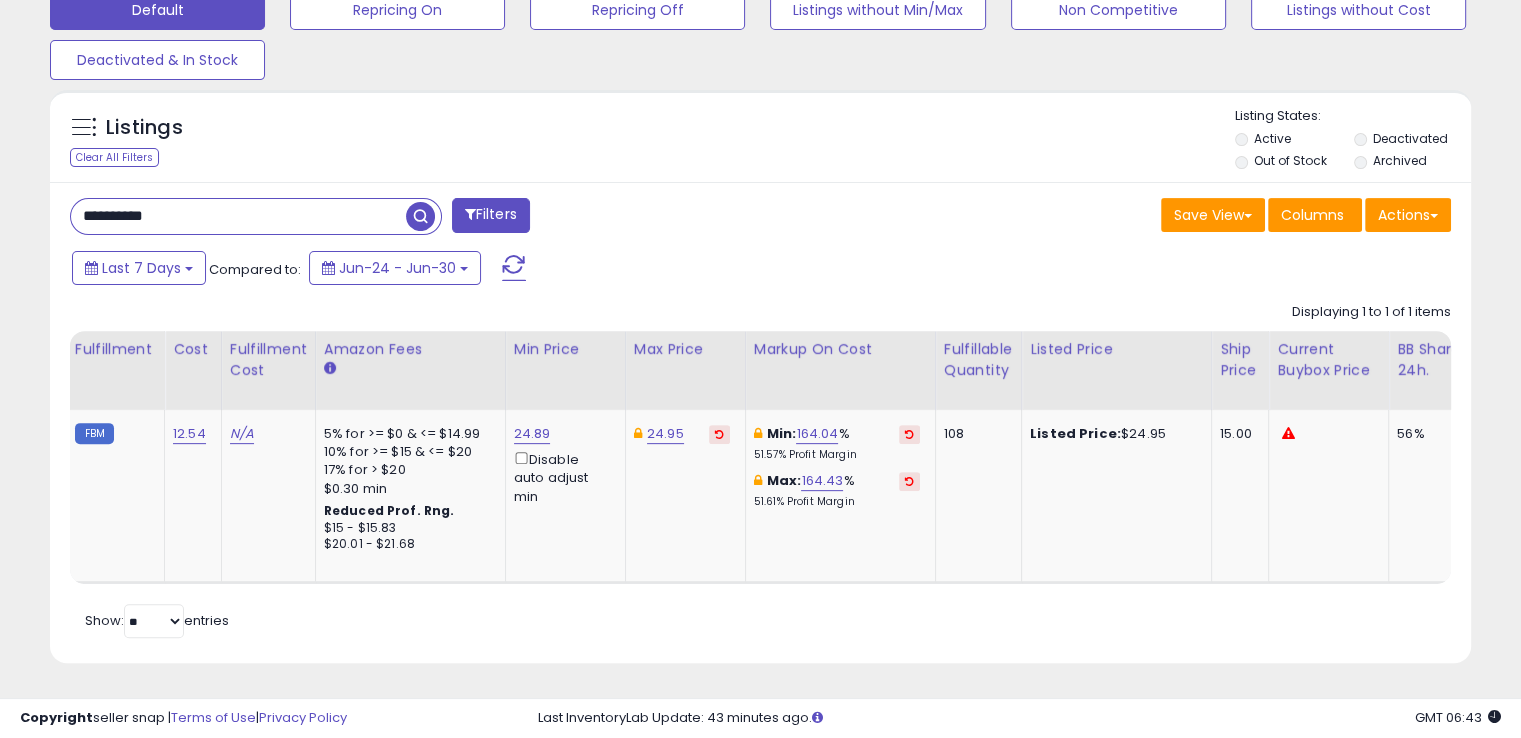 click on "**********" at bounding box center [238, 216] 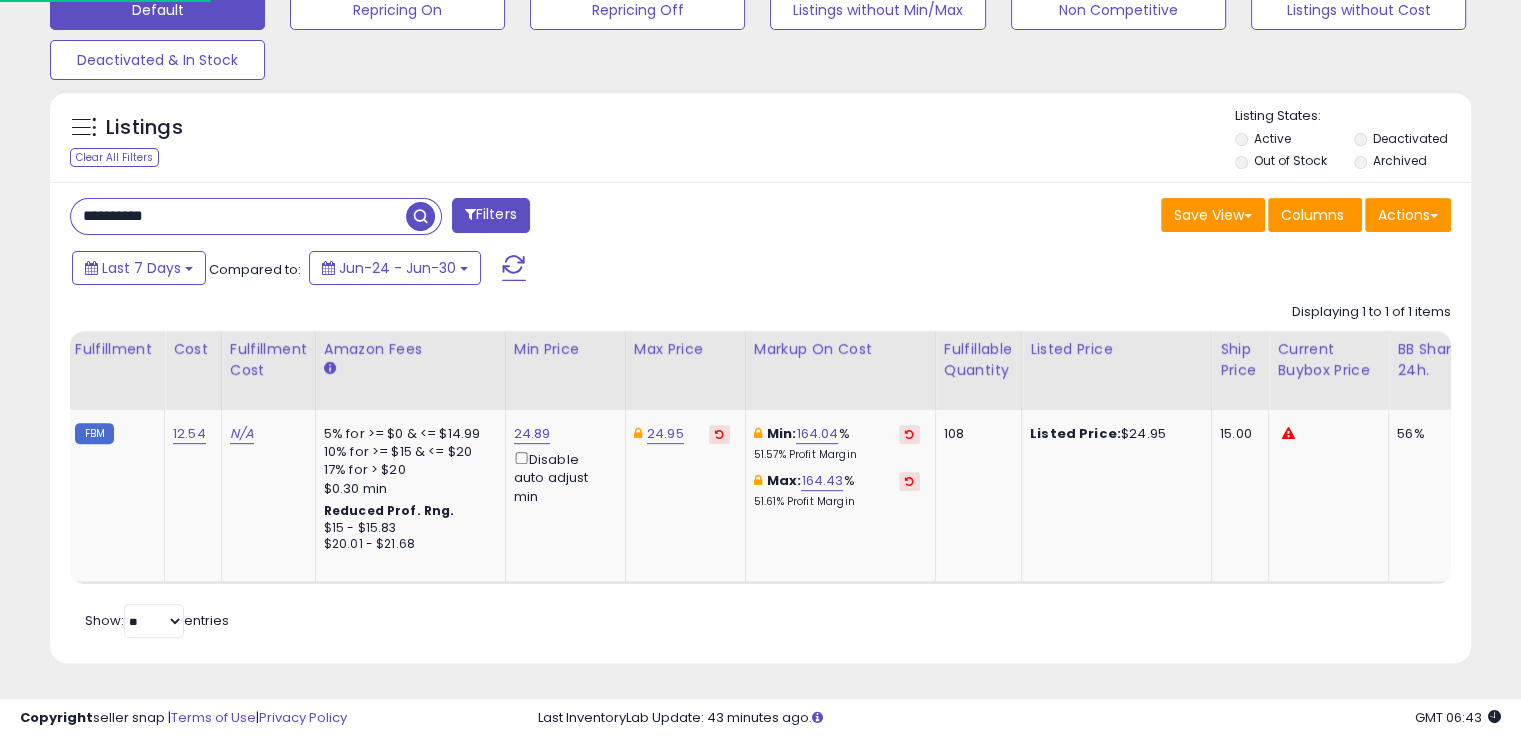 paste 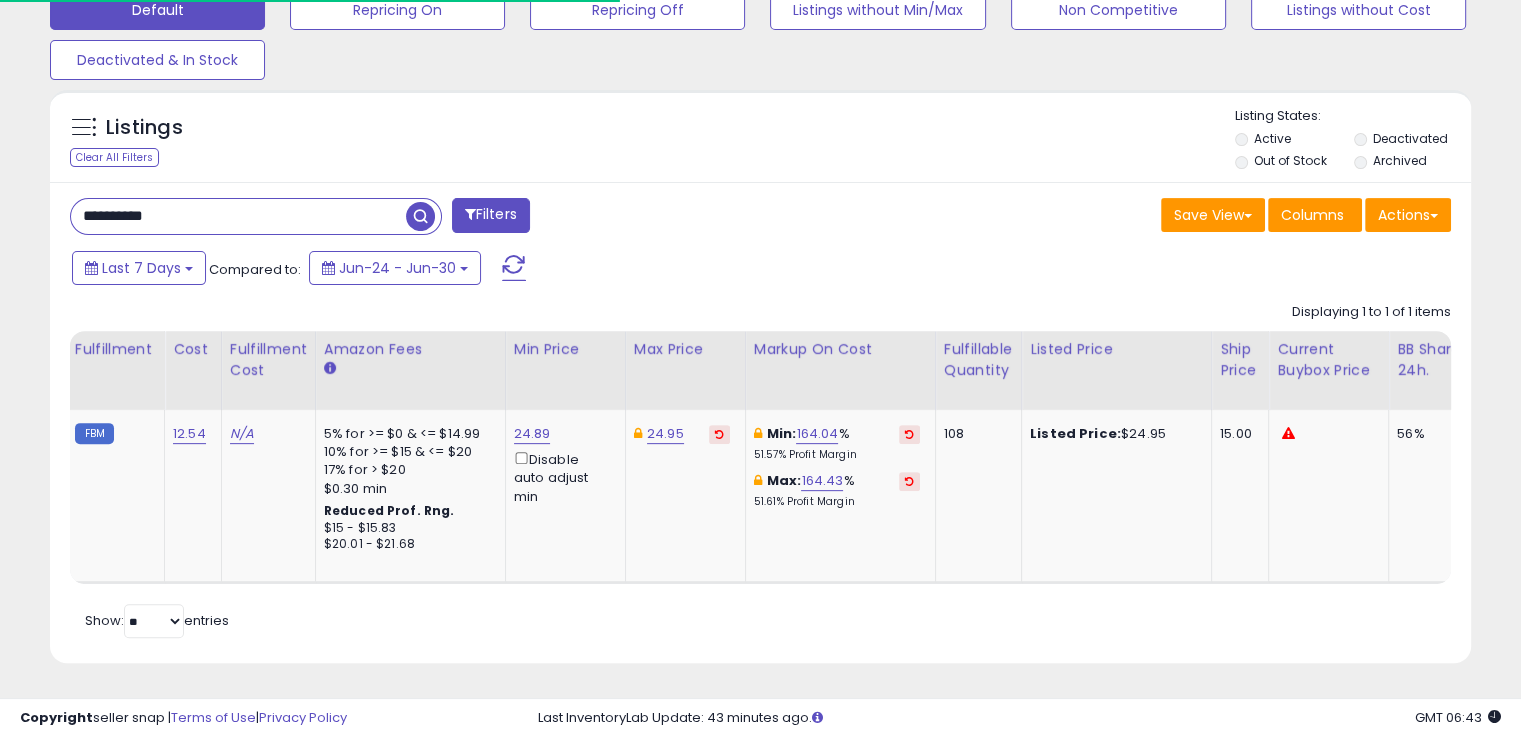 type on "**********" 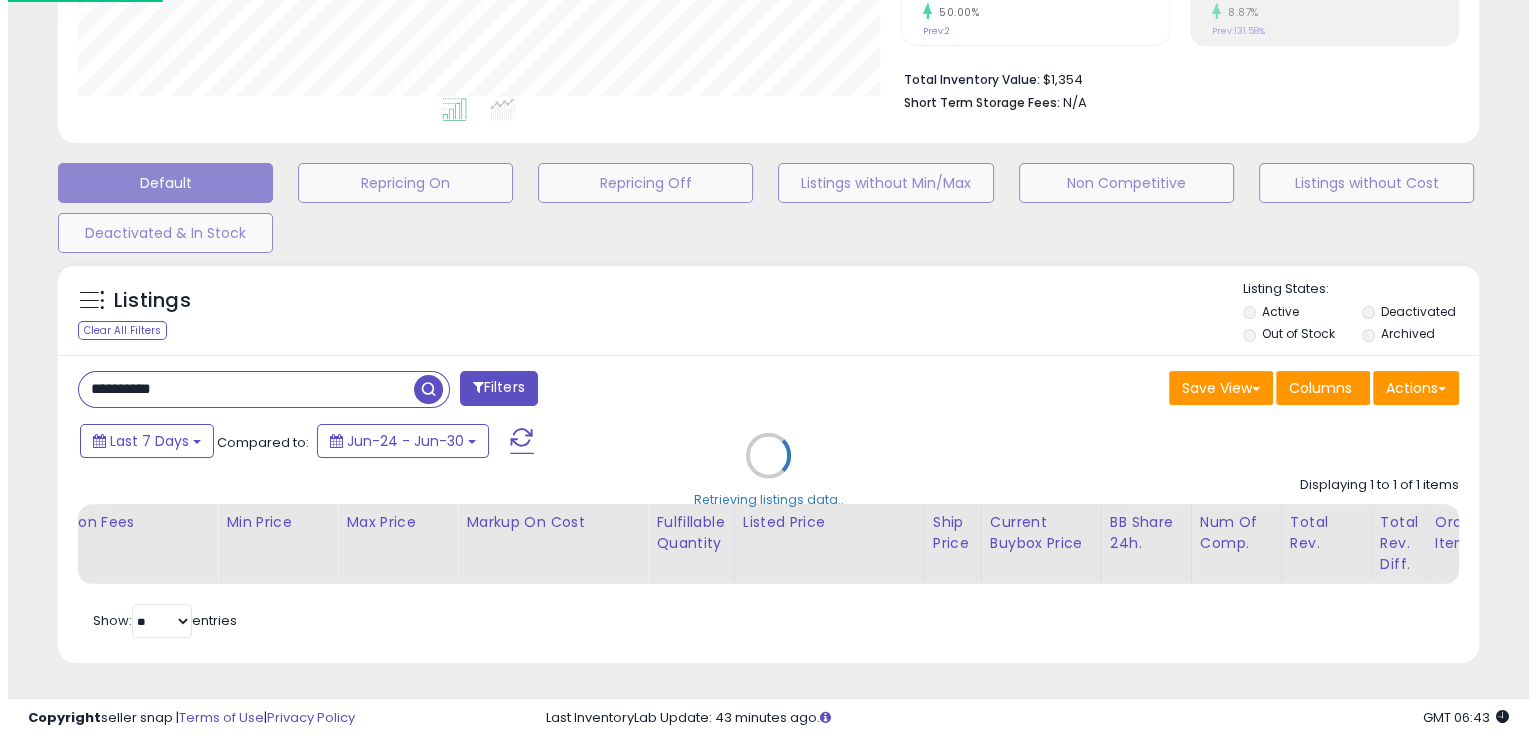 scroll, scrollTop: 481, scrollLeft: 0, axis: vertical 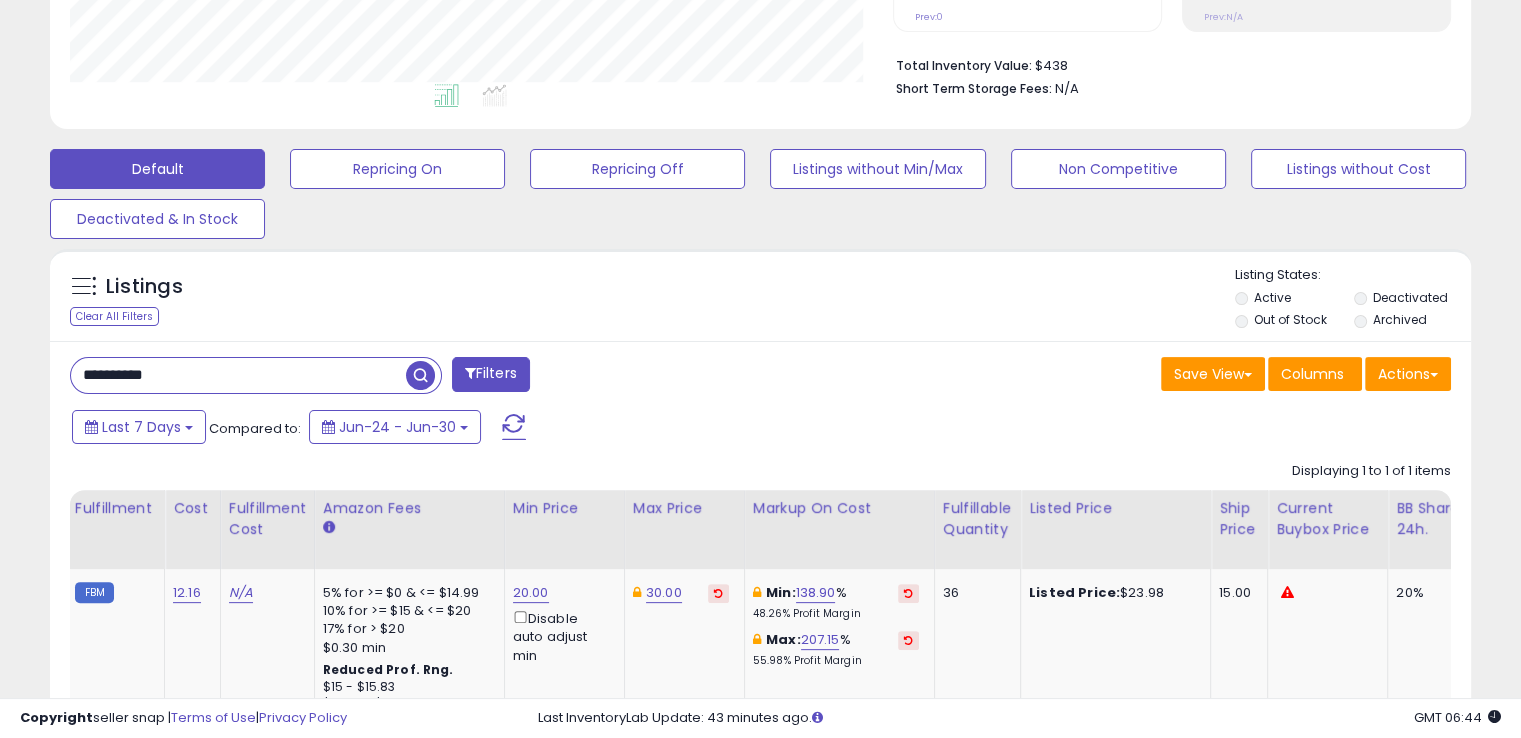 click at bounding box center [420, 375] 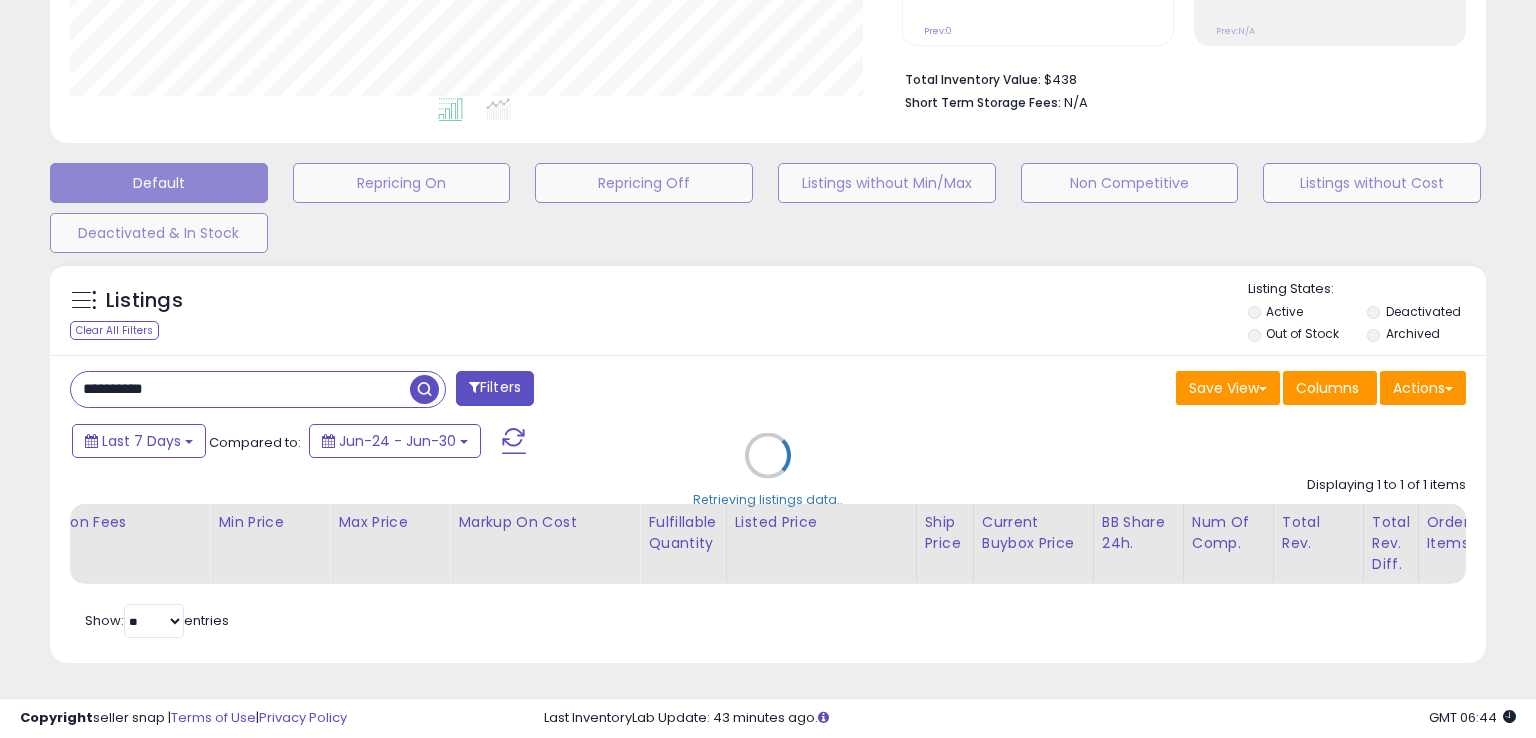 scroll, scrollTop: 999589, scrollLeft: 999168, axis: both 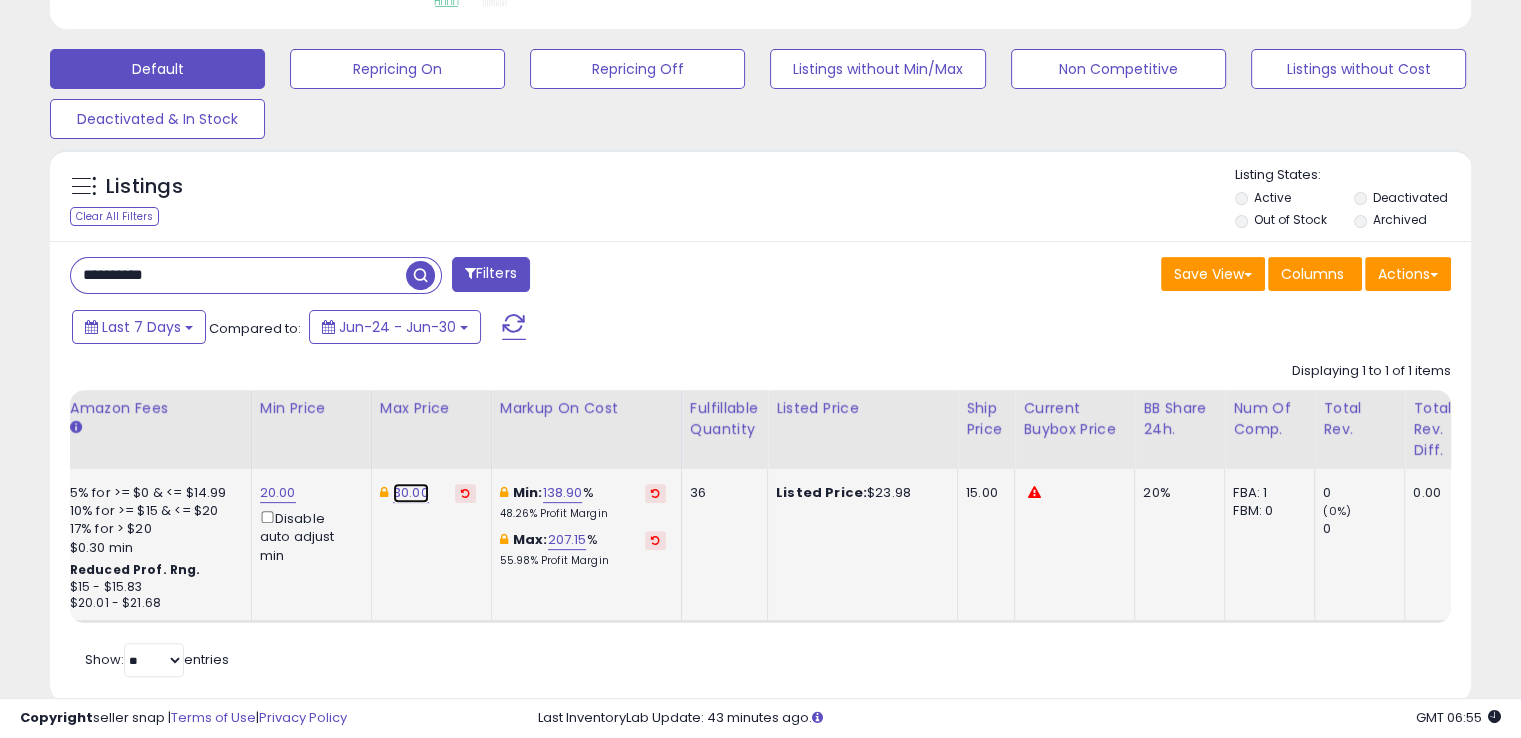 click on "30.00" at bounding box center (411, 493) 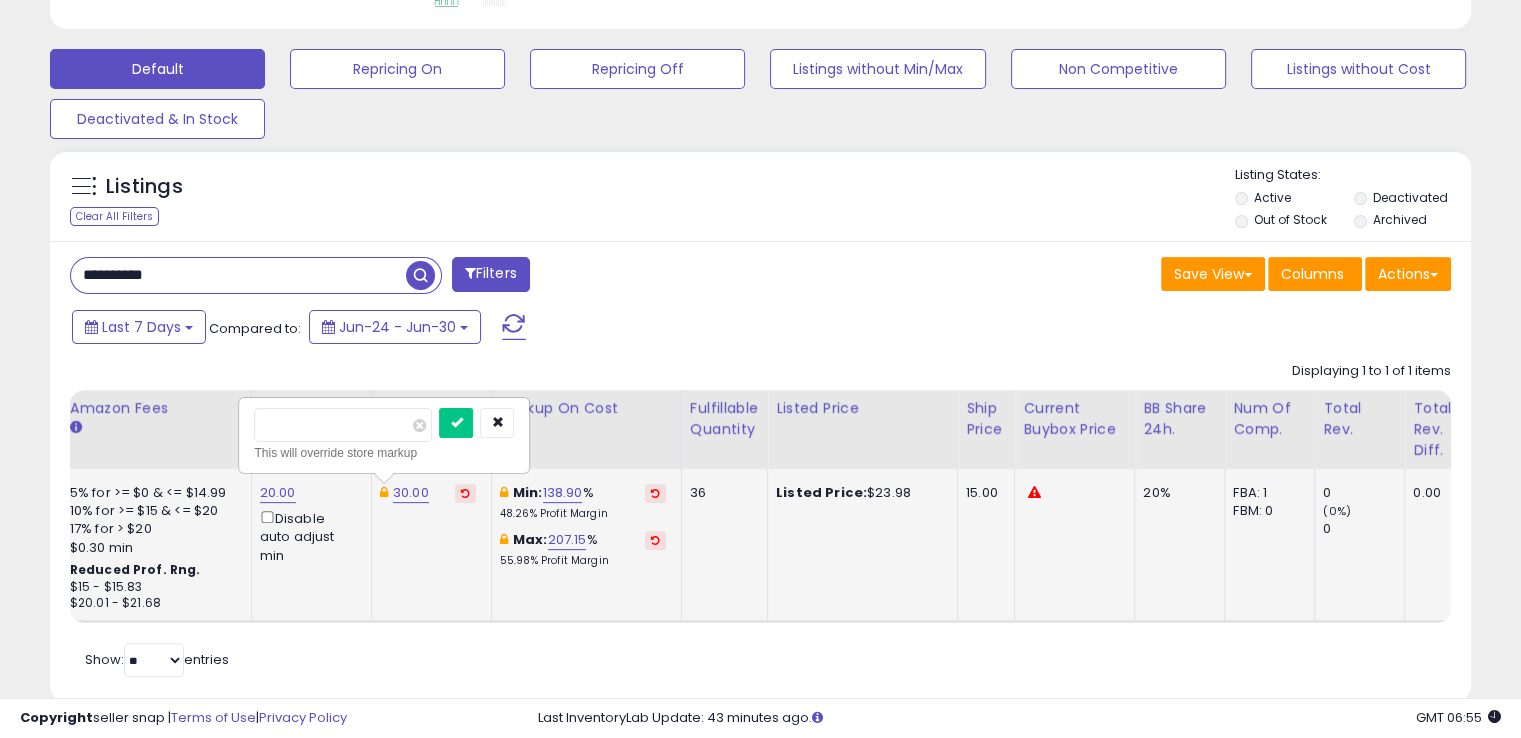 click on "*****" at bounding box center (343, 425) 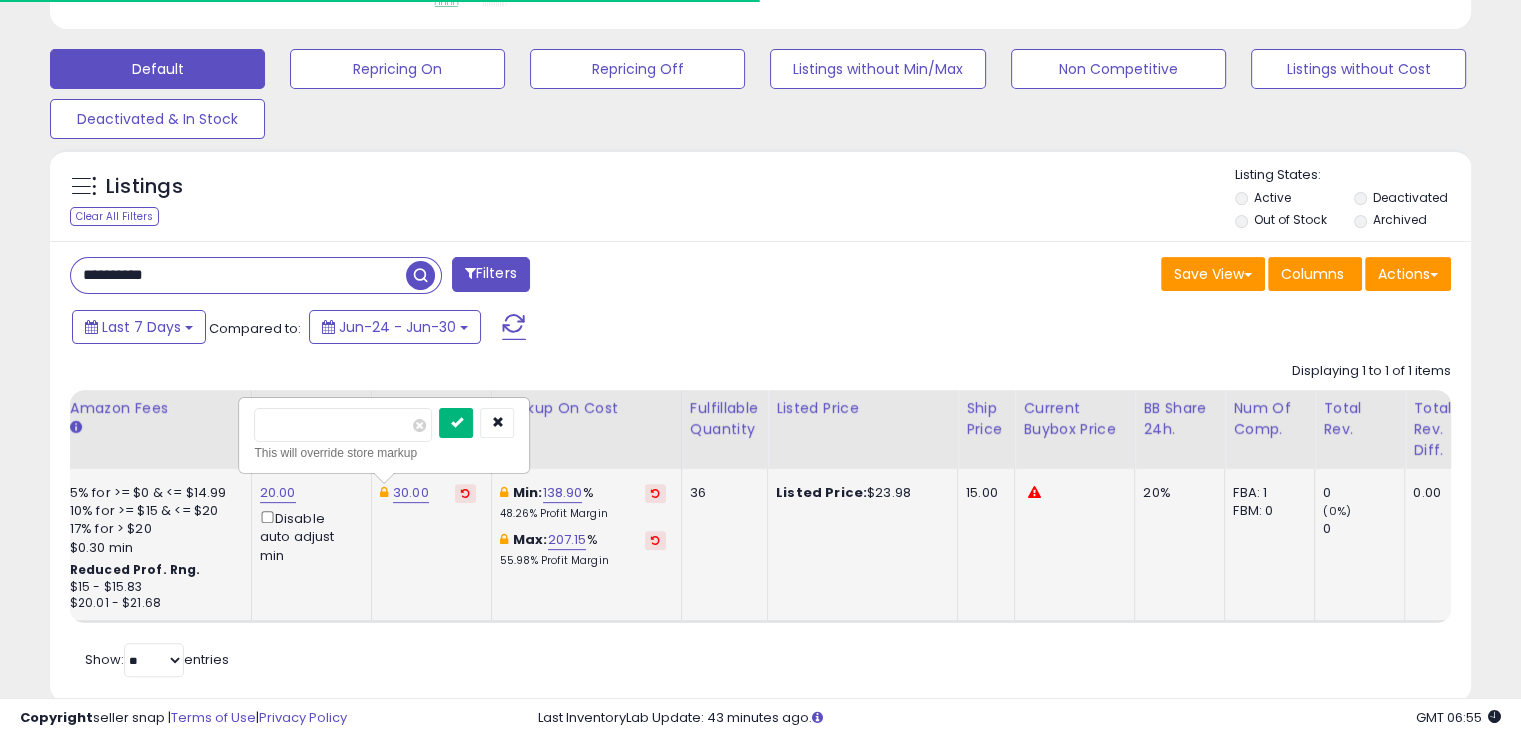 type on "*****" 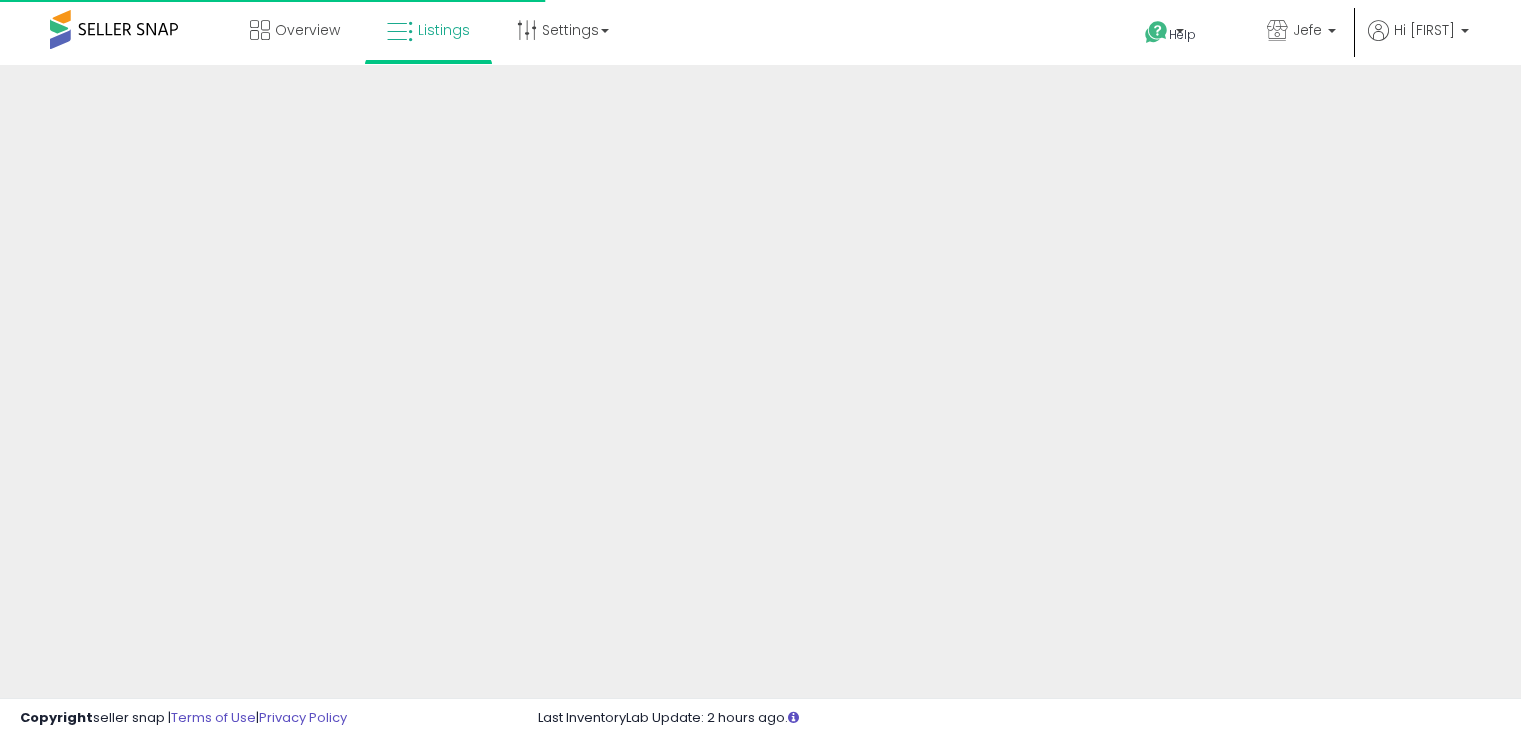 scroll, scrollTop: 0, scrollLeft: 0, axis: both 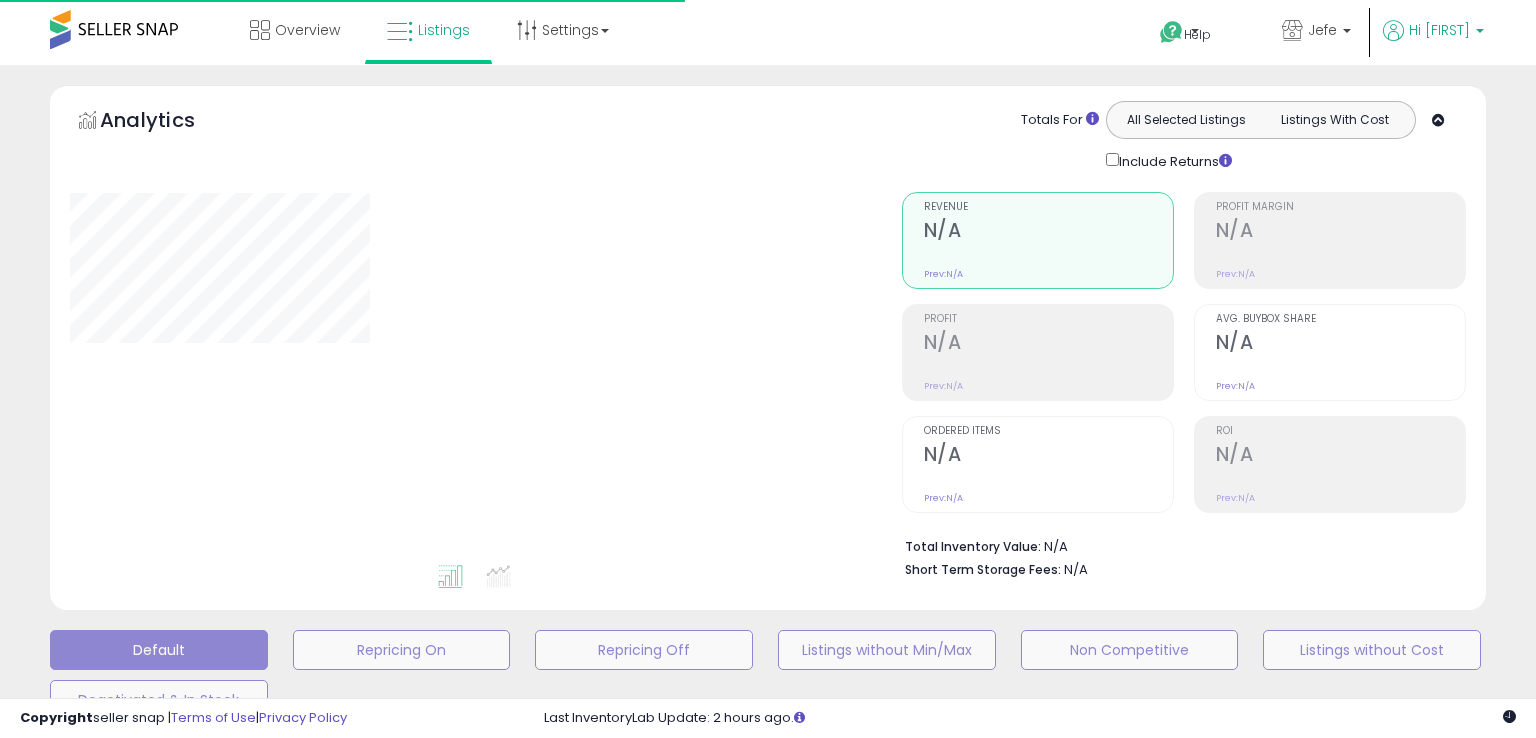 click on "Hi [FIRST]" at bounding box center [1439, 30] 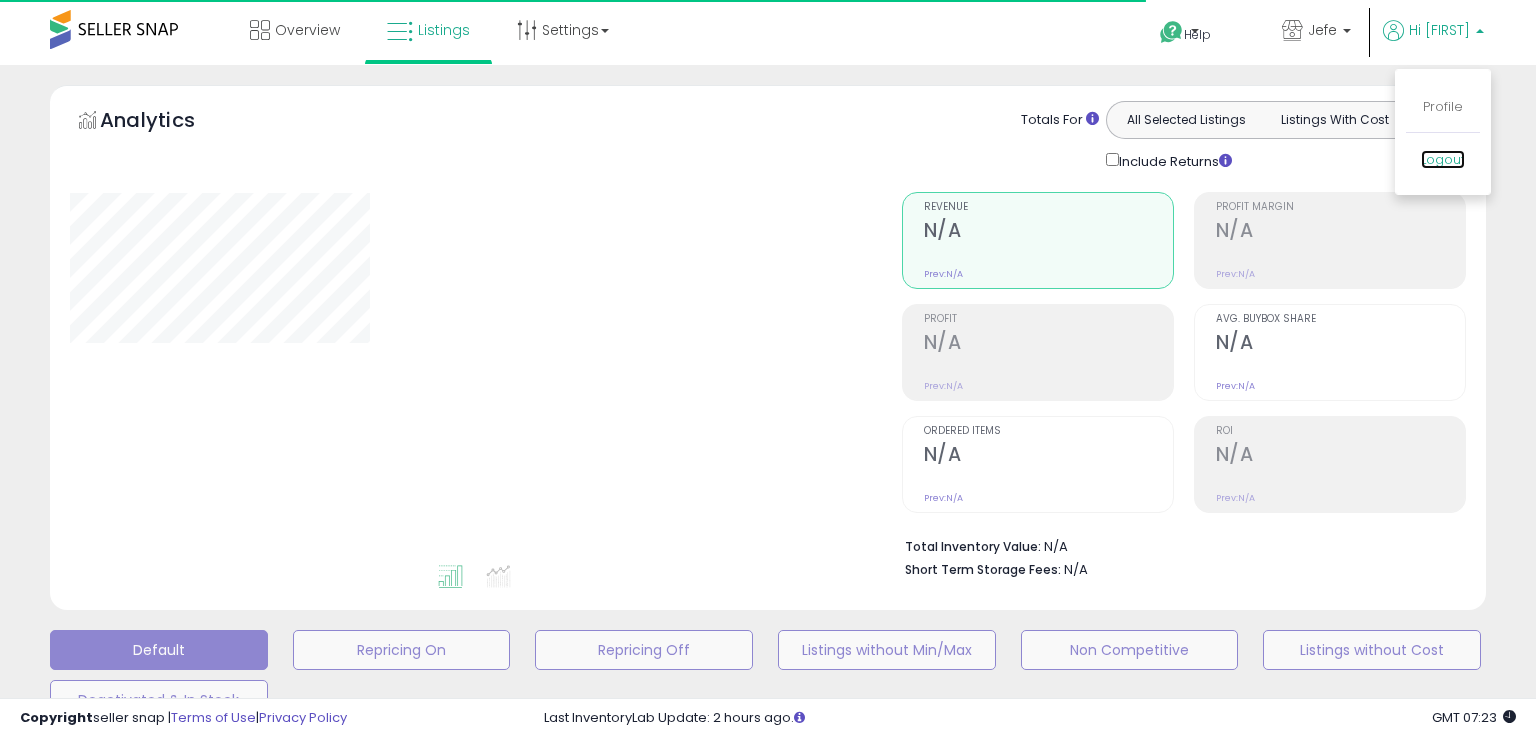 click on "Logout" at bounding box center [1443, 159] 